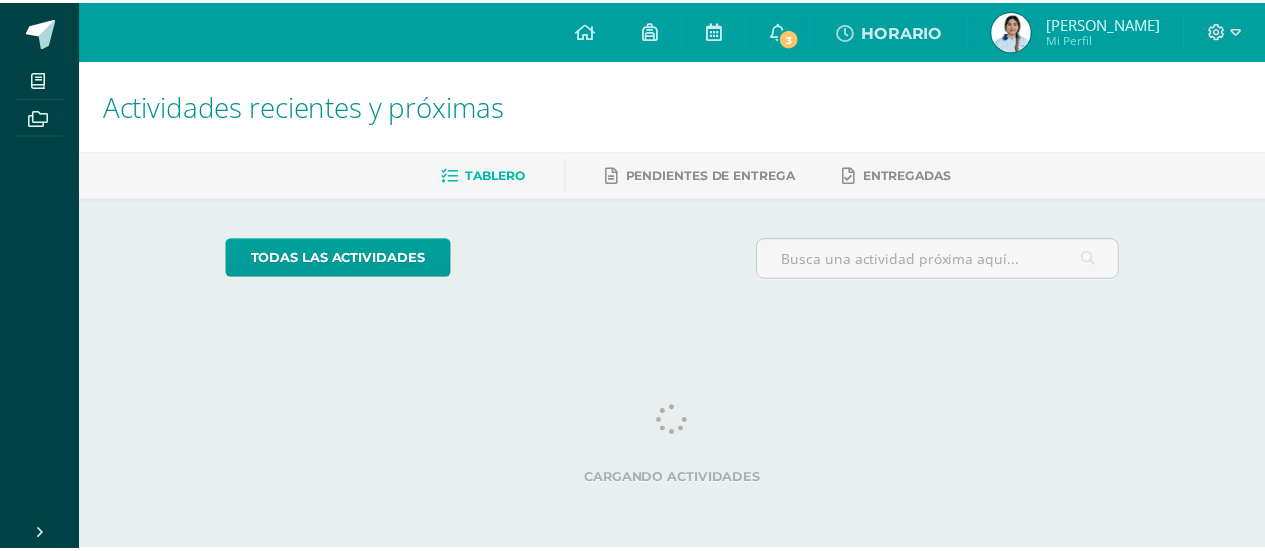 scroll, scrollTop: 0, scrollLeft: 0, axis: both 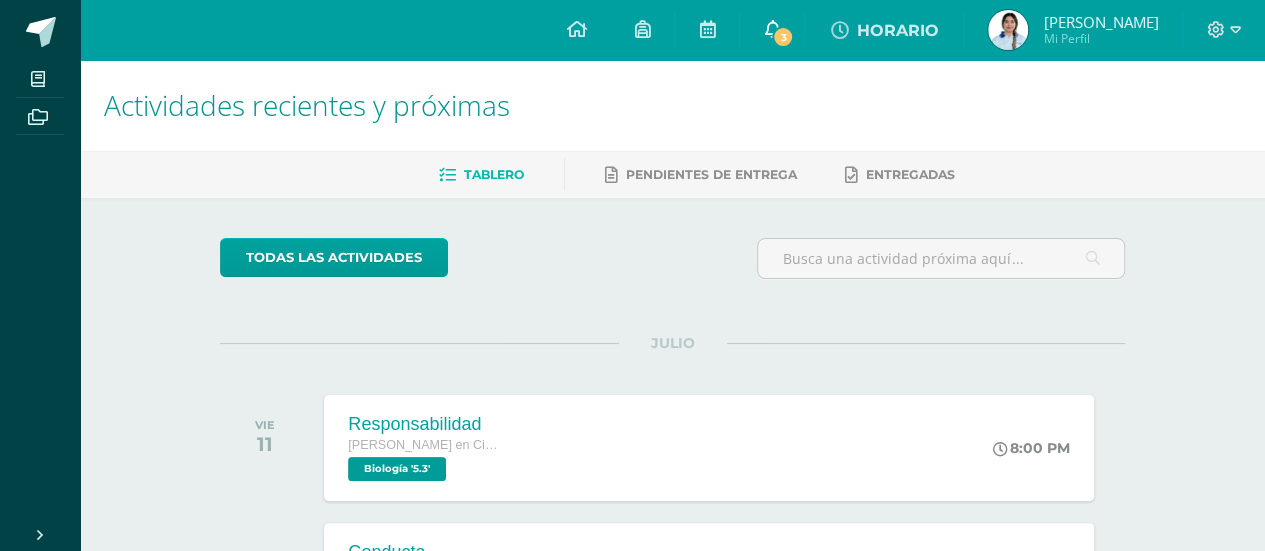 click on "3" at bounding box center (772, 30) 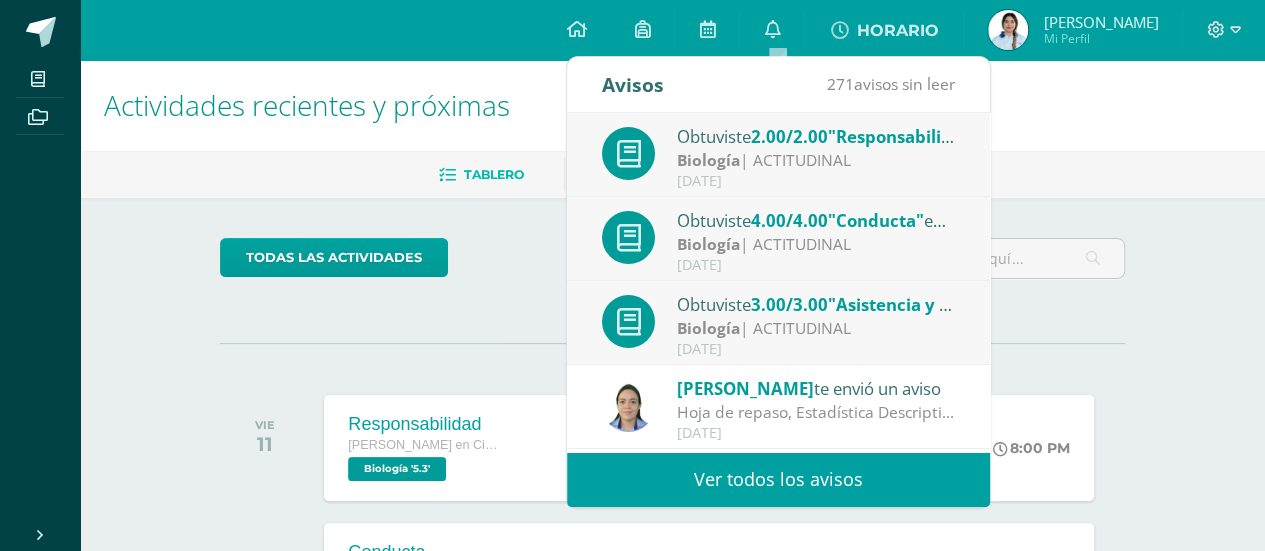 click on "Eleaneth Ramírez  te envió un aviso" at bounding box center (816, 388) 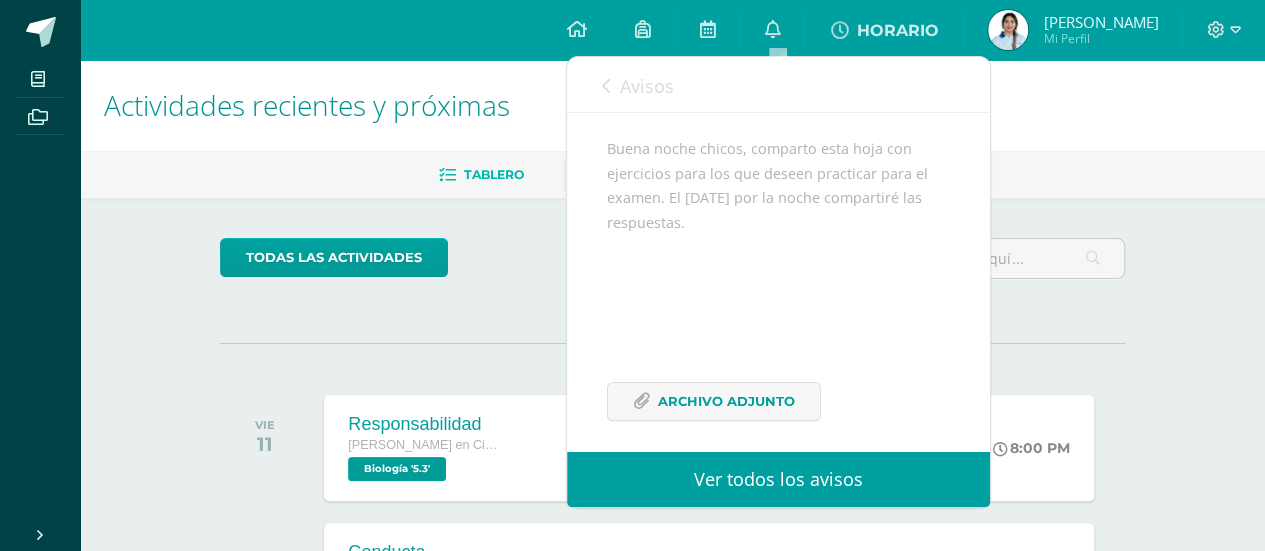 scroll, scrollTop: 240, scrollLeft: 0, axis: vertical 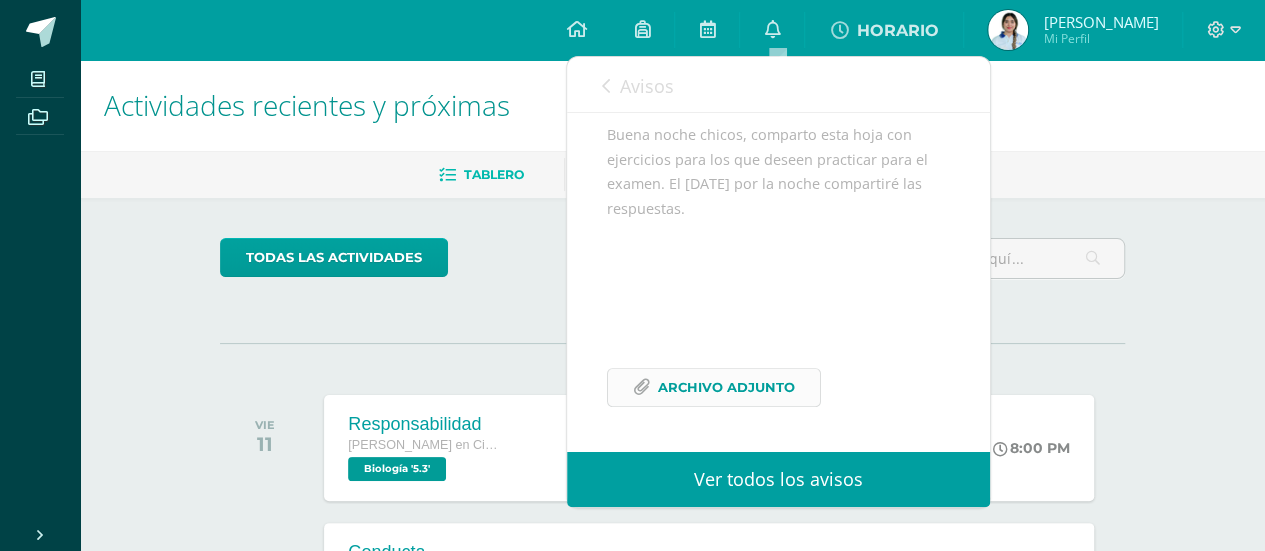 click on "Archivo Adjunto" at bounding box center (726, 387) 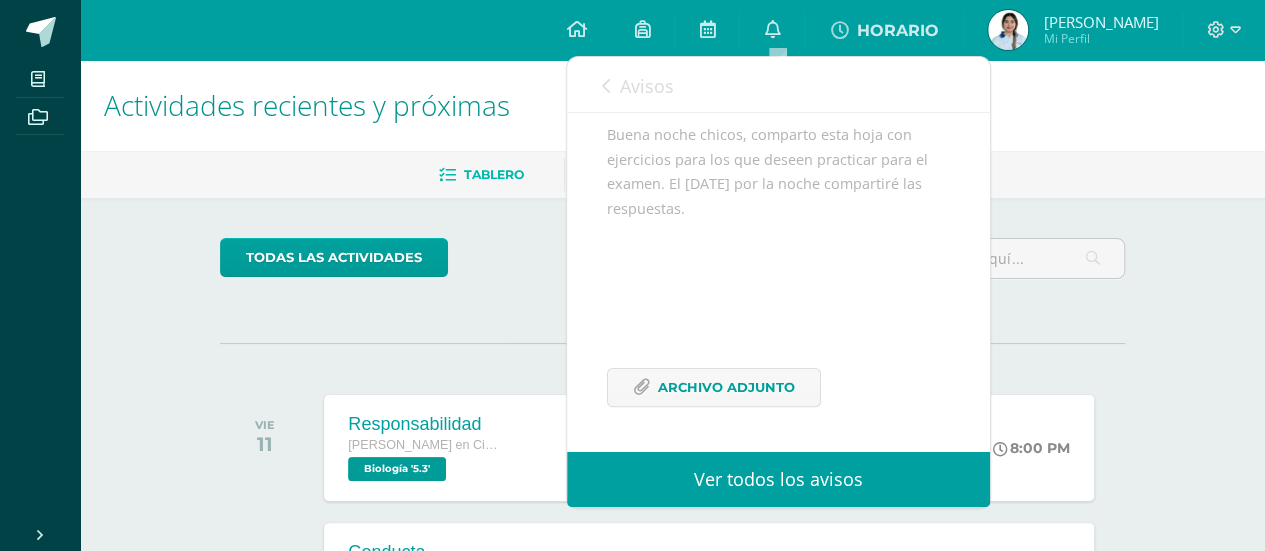 click on "Mi Perfil" at bounding box center [1100, 38] 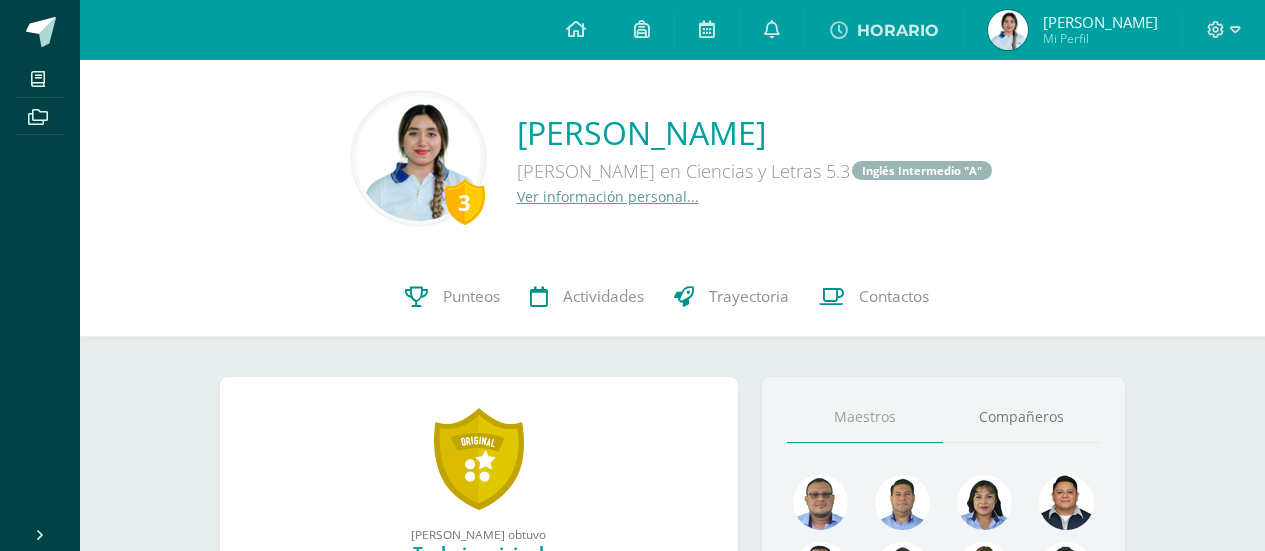 scroll, scrollTop: 0, scrollLeft: 0, axis: both 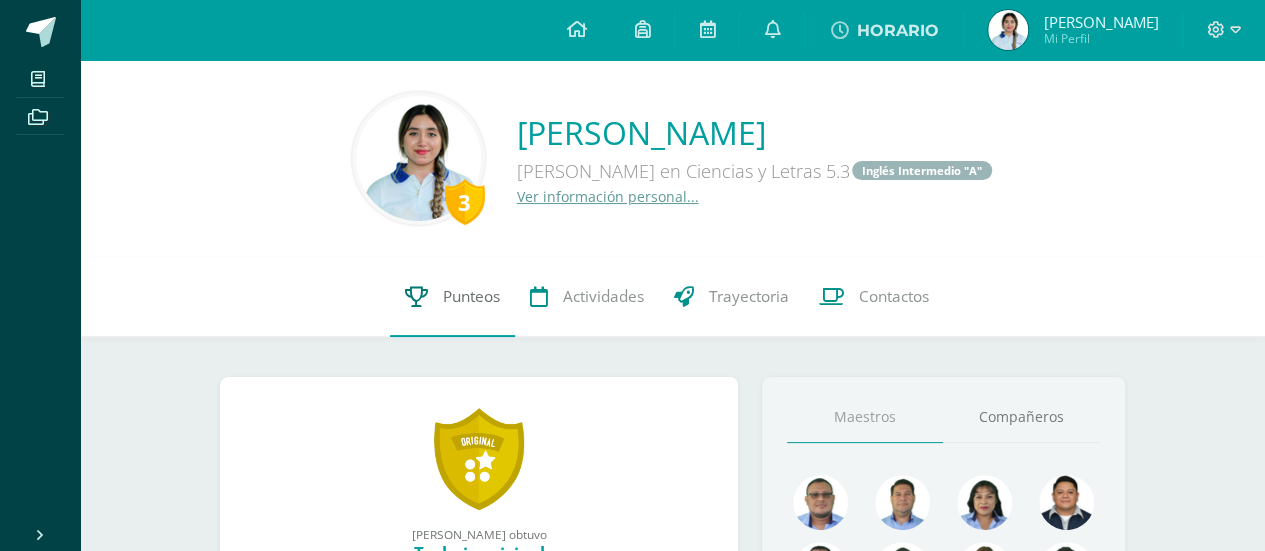 click on "Punteos" at bounding box center (452, 297) 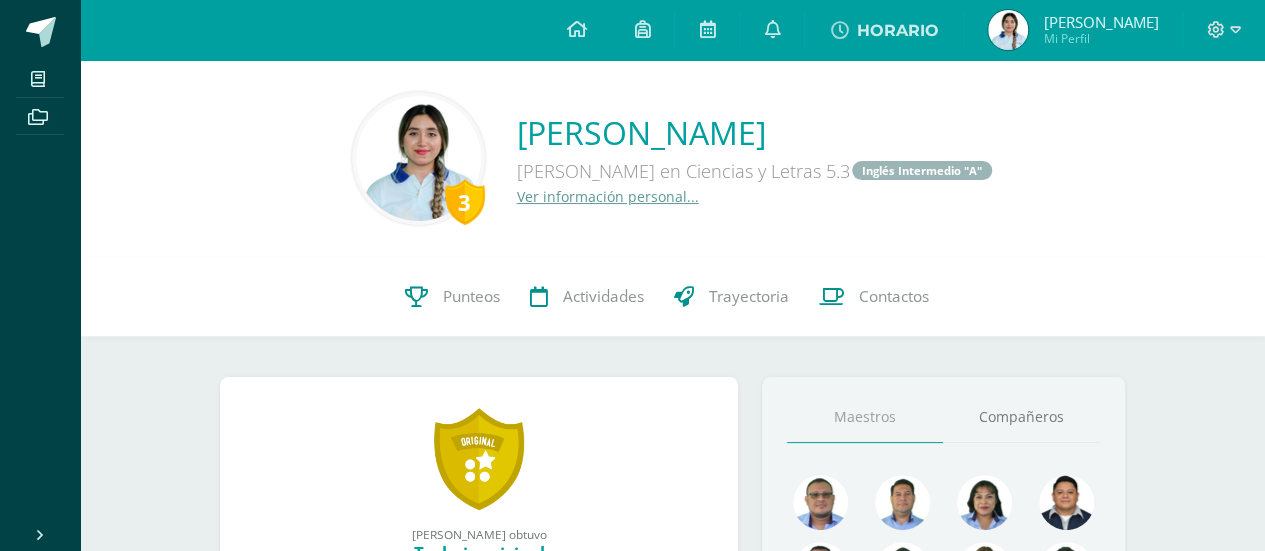 scroll, scrollTop: 59, scrollLeft: 0, axis: vertical 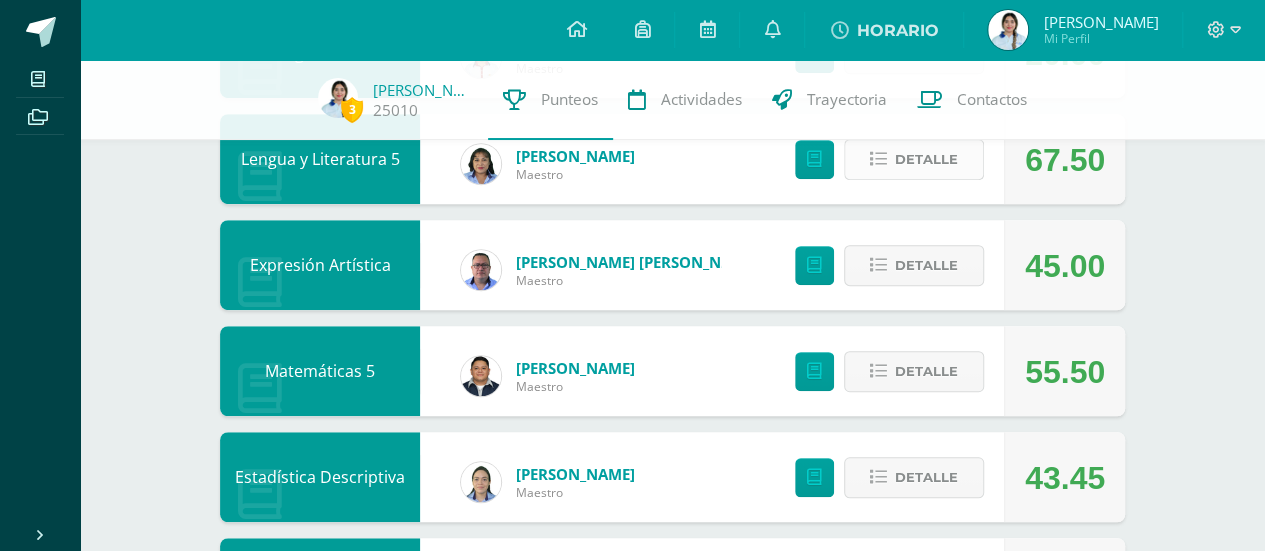 click on "Detalle" at bounding box center [926, 159] 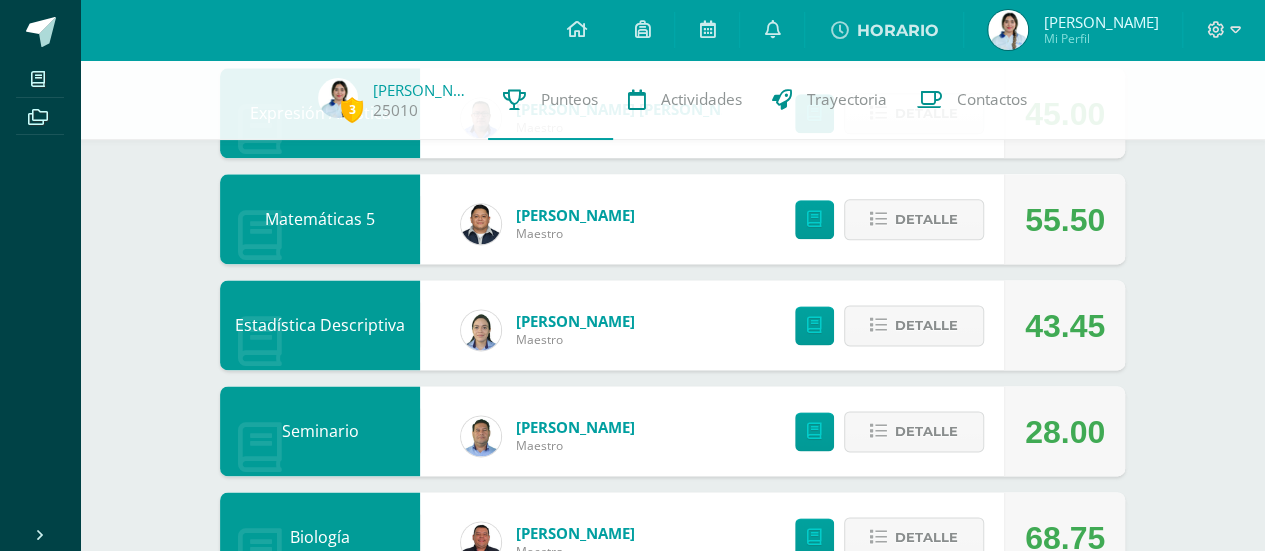 scroll, scrollTop: 1174, scrollLeft: 0, axis: vertical 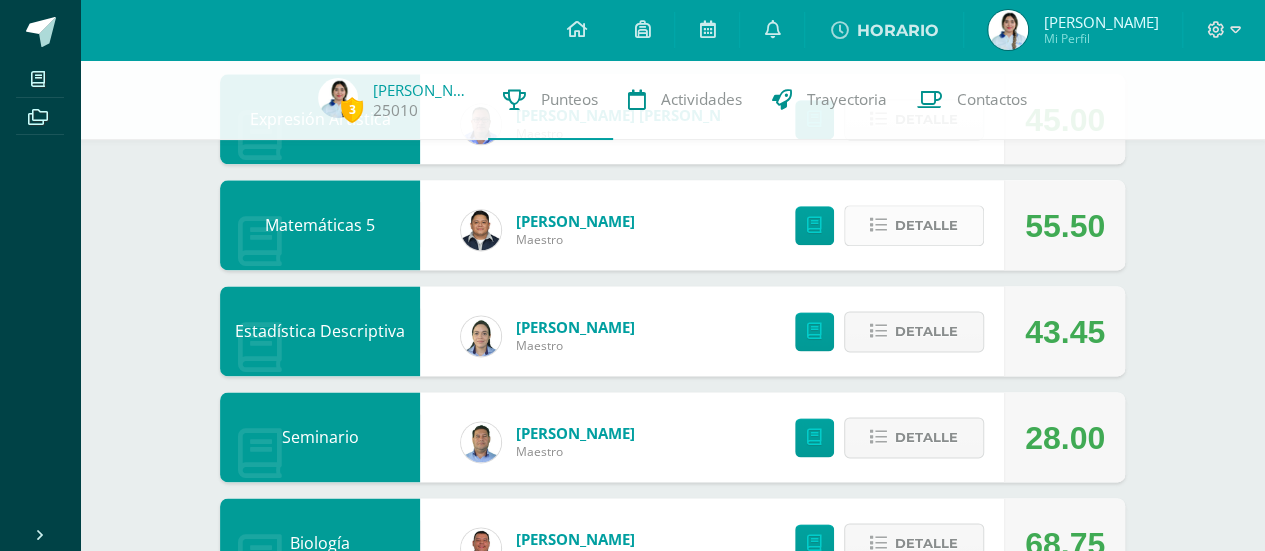 click on "Detalle" at bounding box center [926, 225] 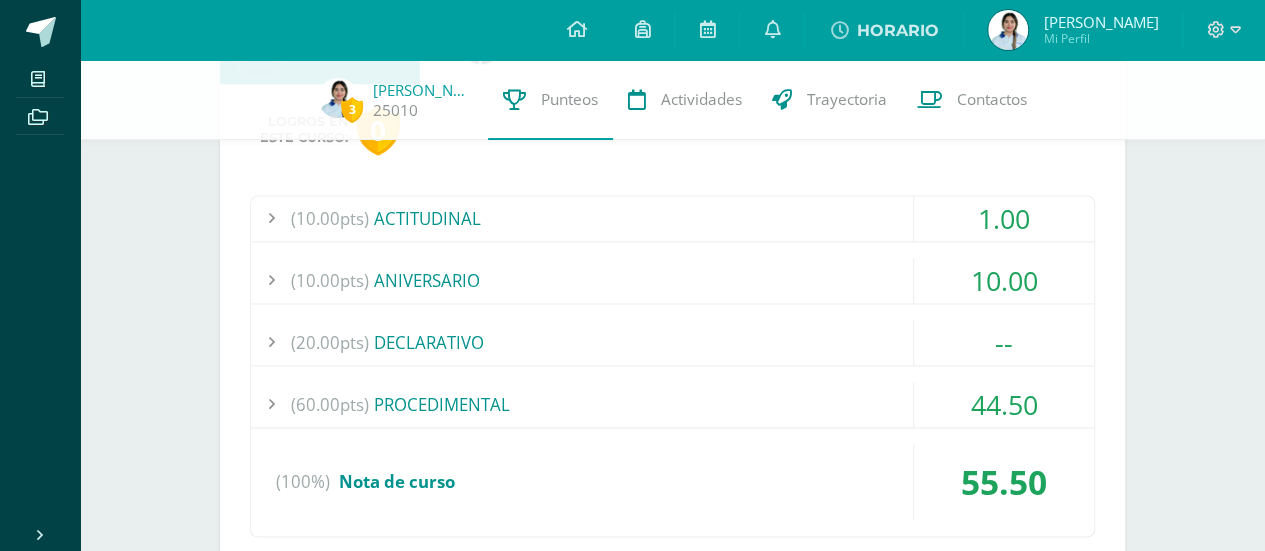 scroll, scrollTop: 1338, scrollLeft: 0, axis: vertical 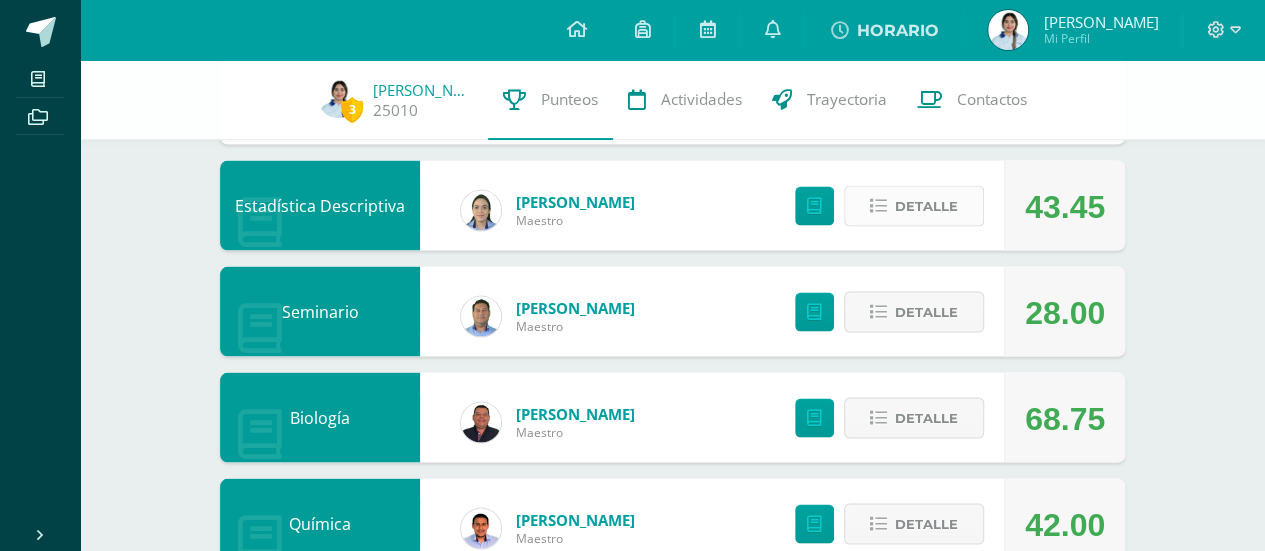 click on "Detalle" at bounding box center (926, 205) 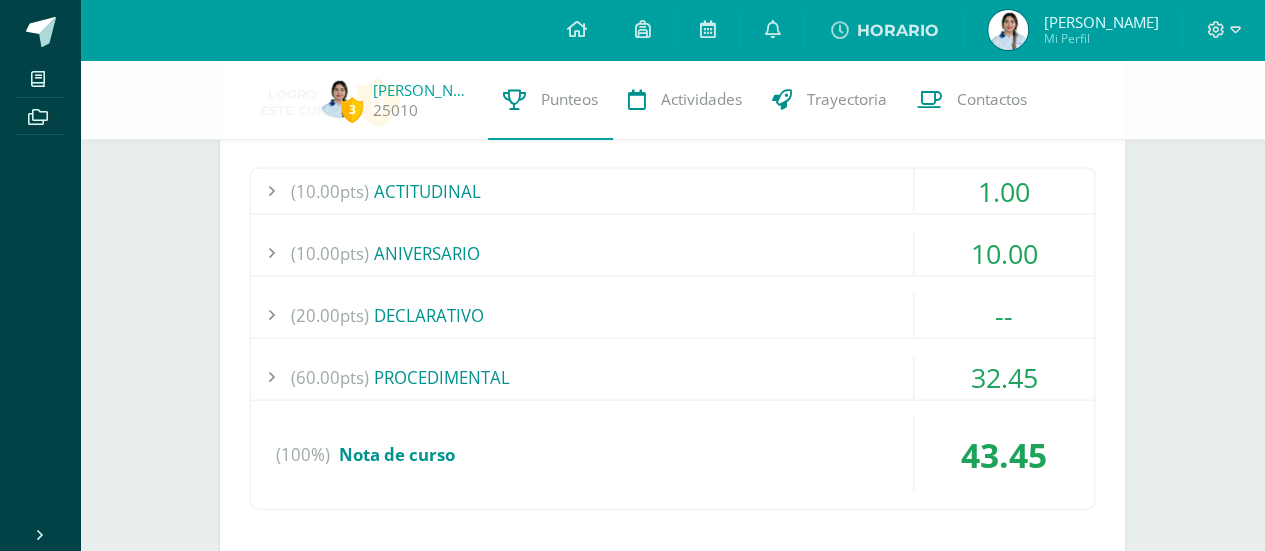 scroll, scrollTop: 1984, scrollLeft: 0, axis: vertical 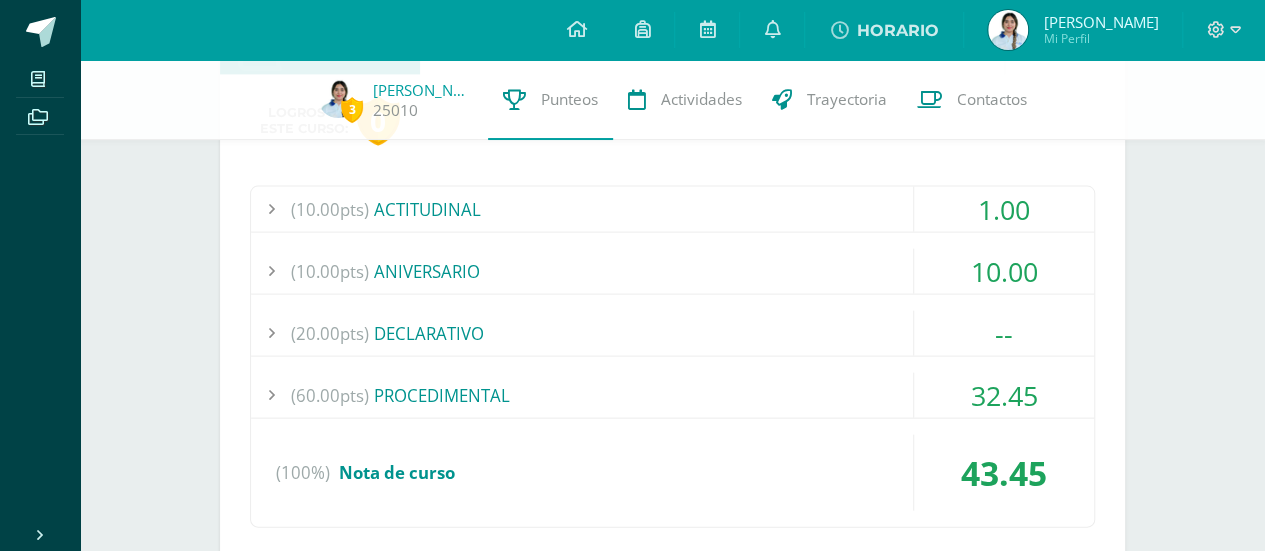 click on "32.45" at bounding box center [1004, 395] 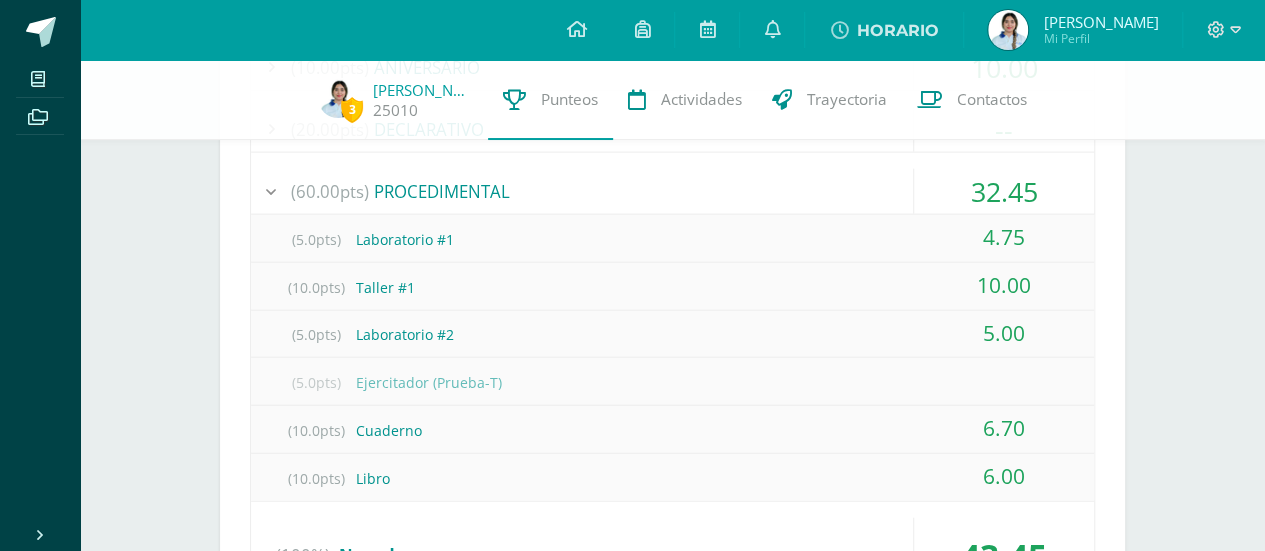 scroll, scrollTop: 2184, scrollLeft: 0, axis: vertical 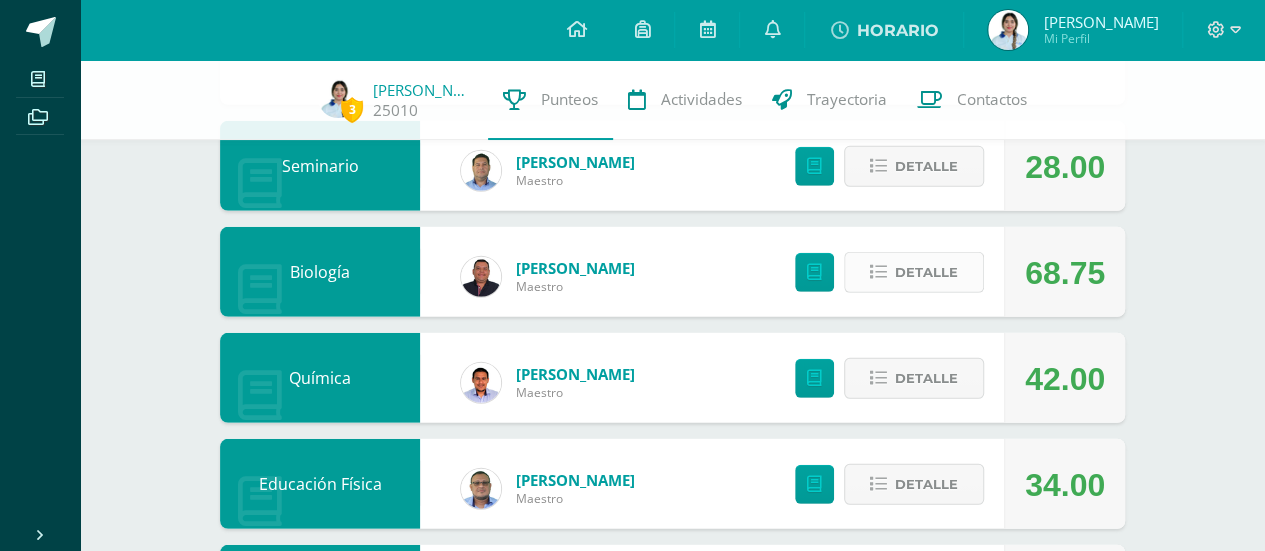 click on "Detalle" at bounding box center (914, 272) 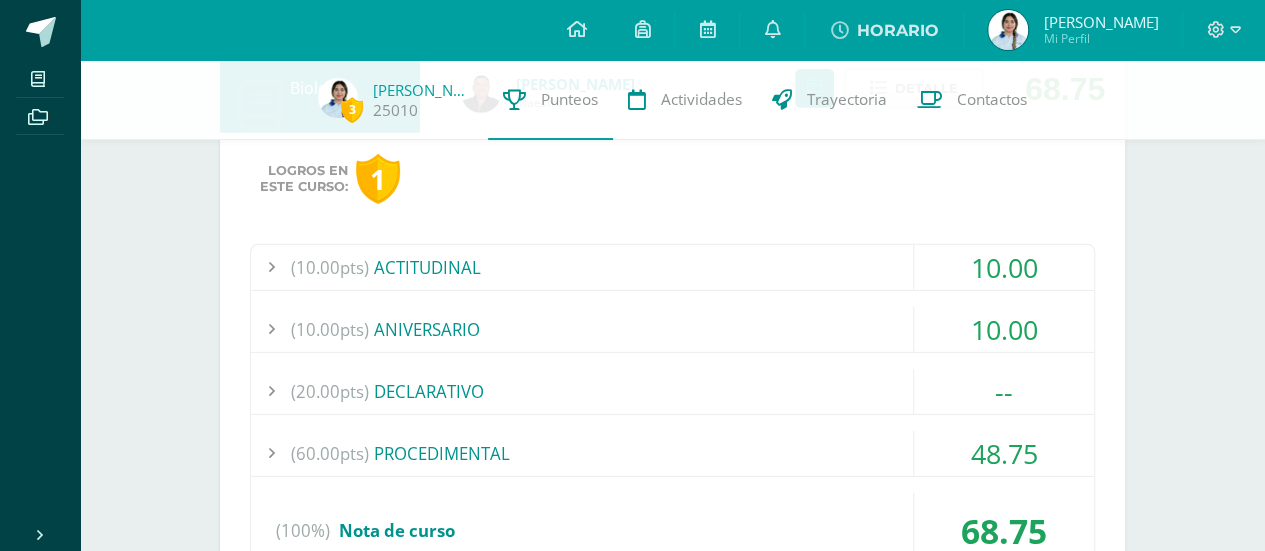 scroll, scrollTop: 2970, scrollLeft: 0, axis: vertical 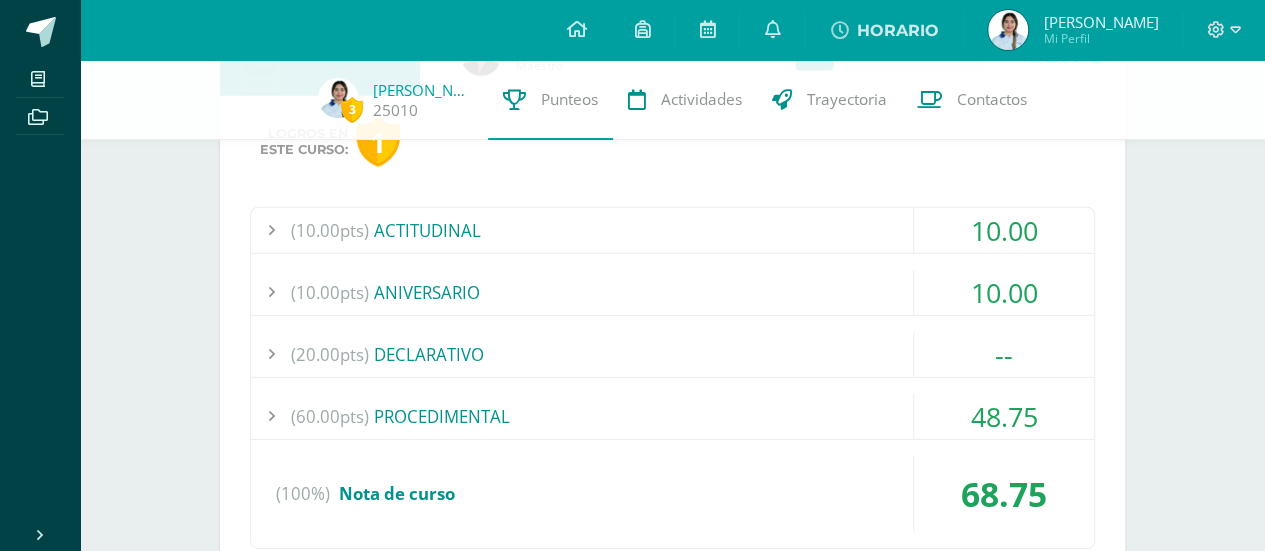 click on "48.75" at bounding box center (1004, 416) 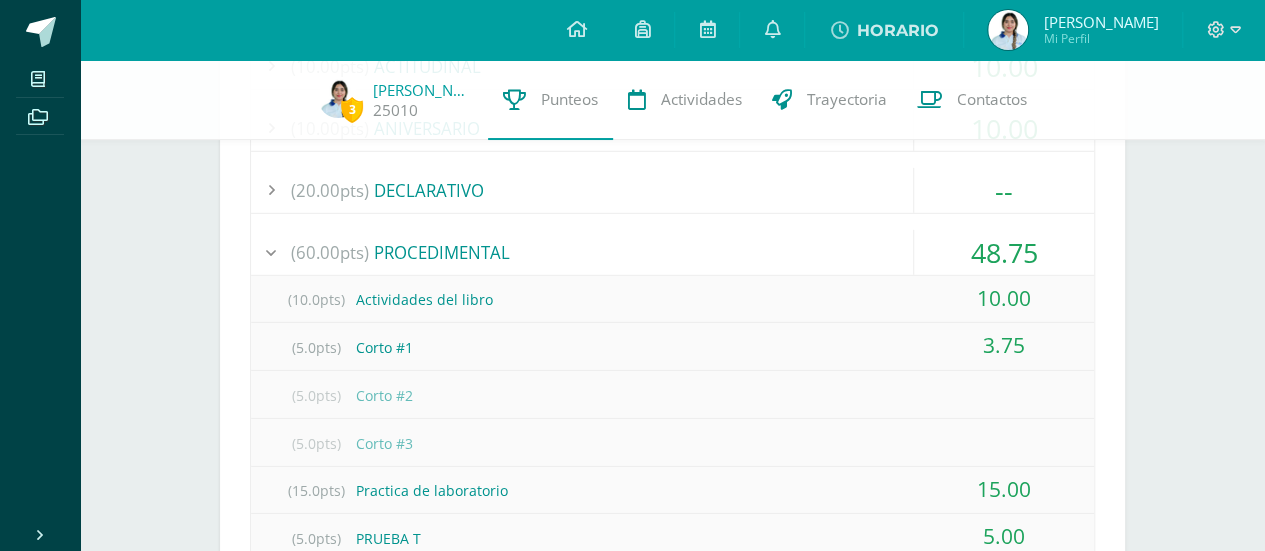 scroll, scrollTop: 2690, scrollLeft: 0, axis: vertical 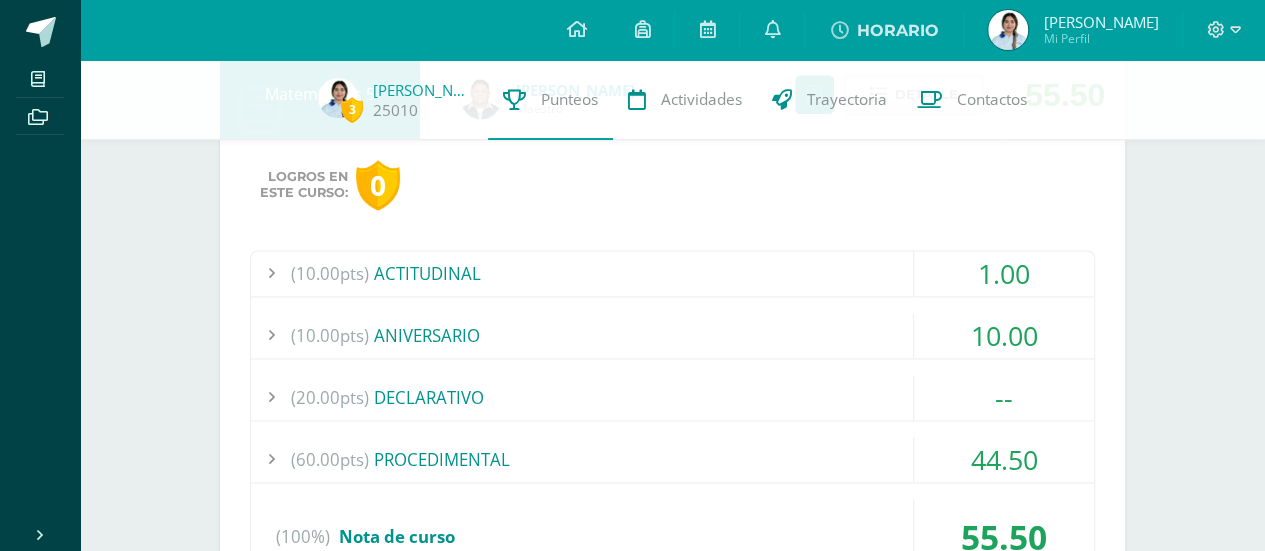 click on "44.50" at bounding box center (1004, 459) 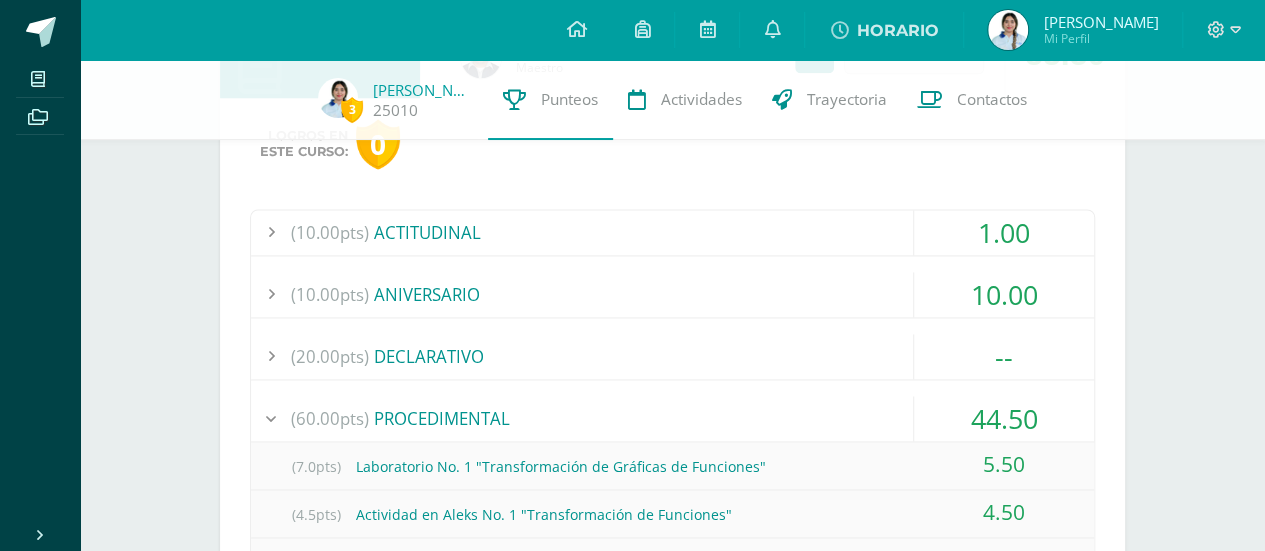 scroll, scrollTop: 1302, scrollLeft: 0, axis: vertical 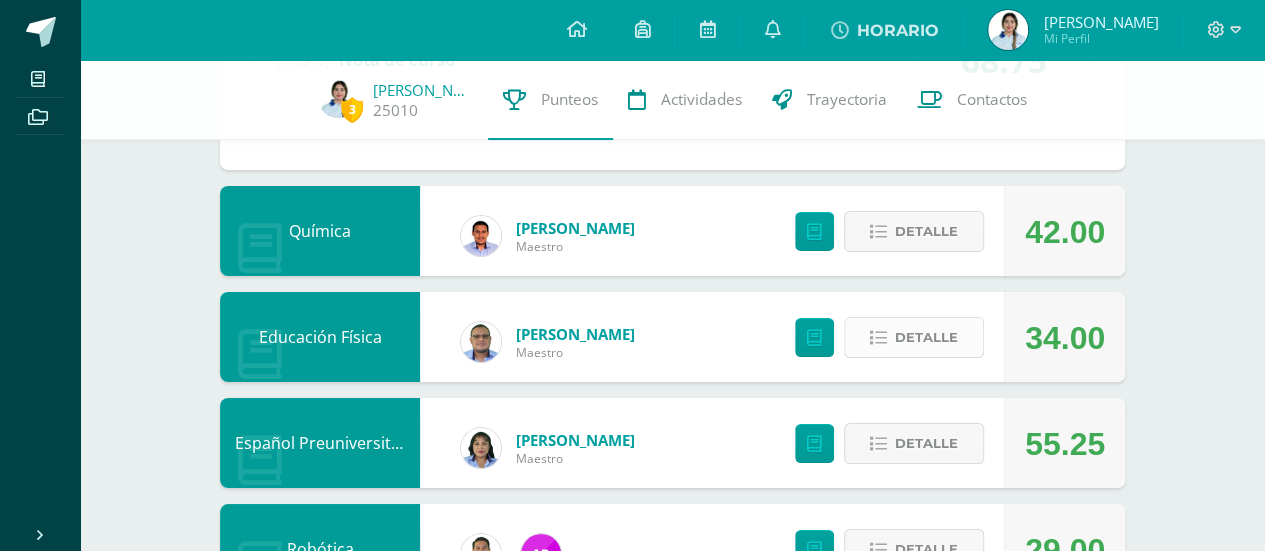 click on "Detalle" at bounding box center [914, 337] 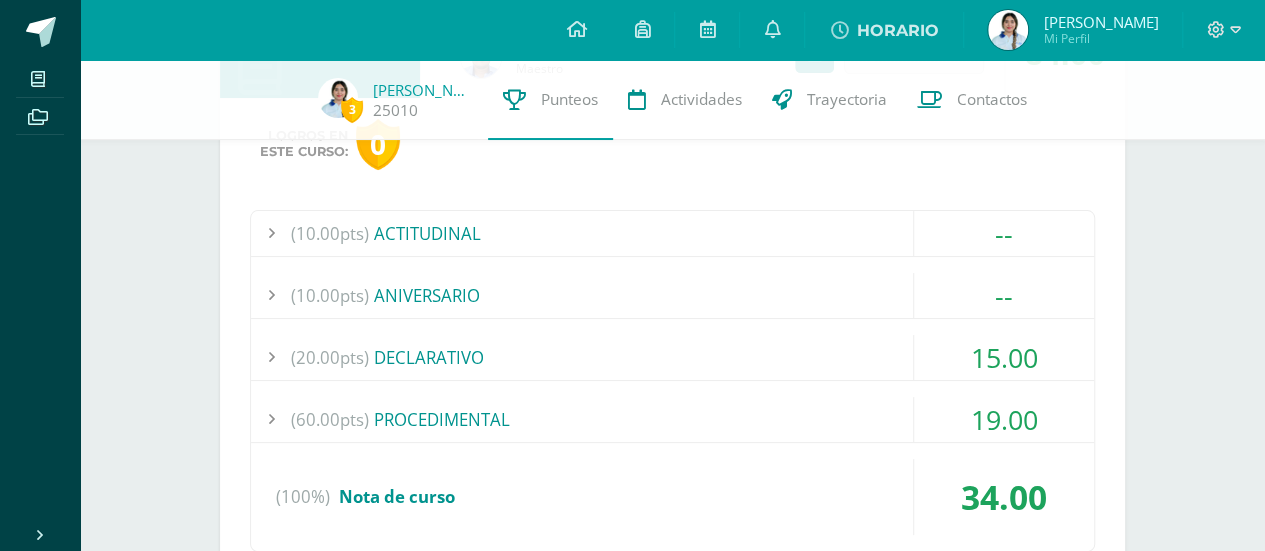 scroll, scrollTop: 3808, scrollLeft: 0, axis: vertical 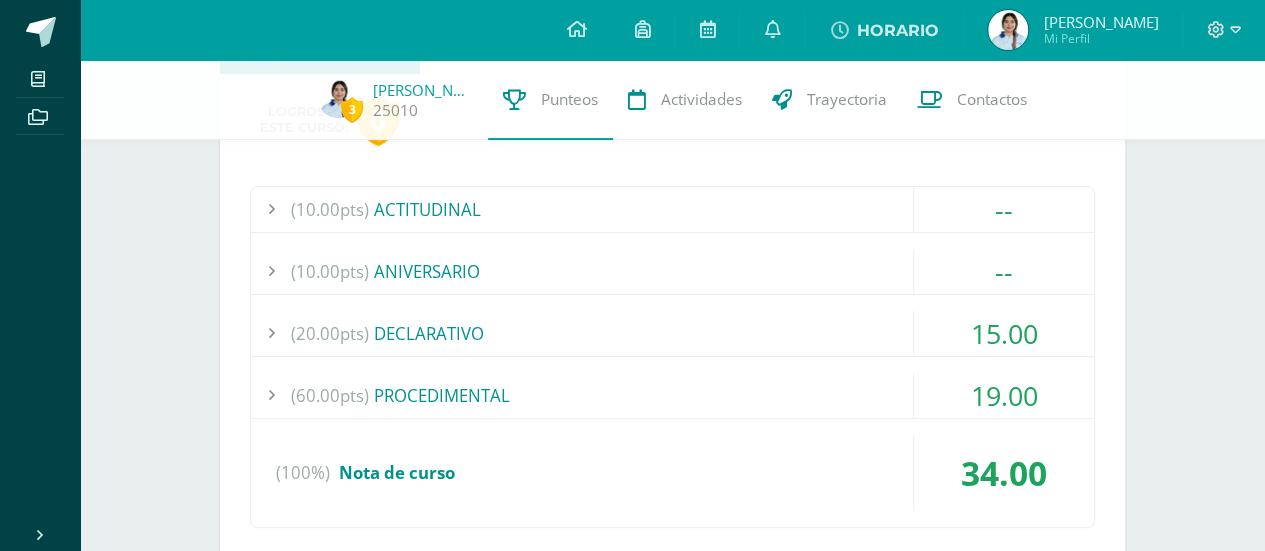 click on "19.00" at bounding box center [1004, 395] 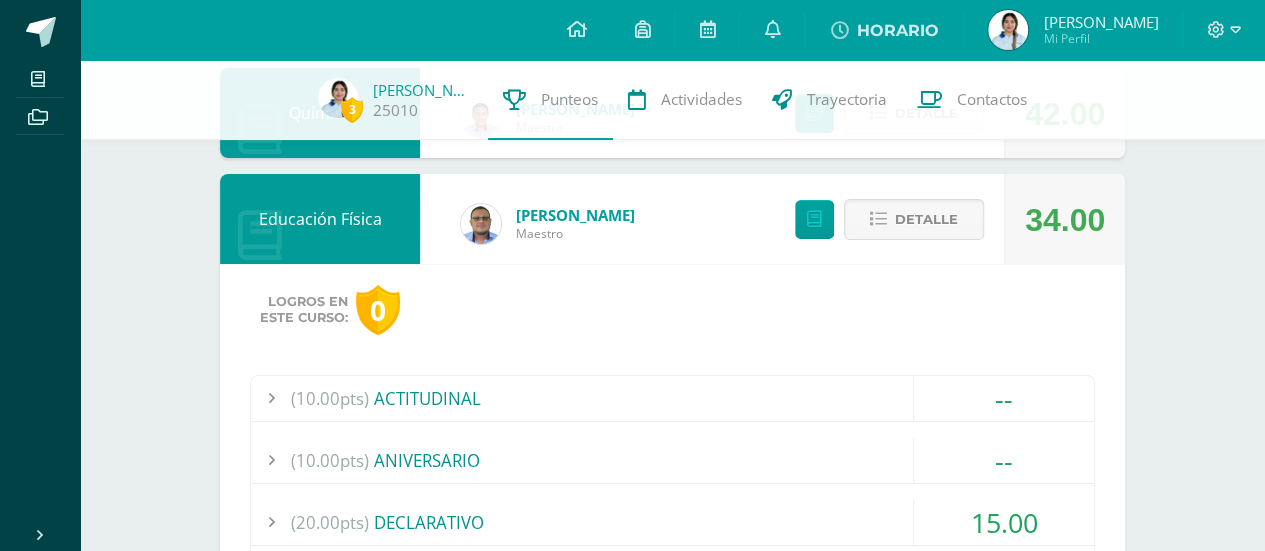 scroll, scrollTop: 3434, scrollLeft: 0, axis: vertical 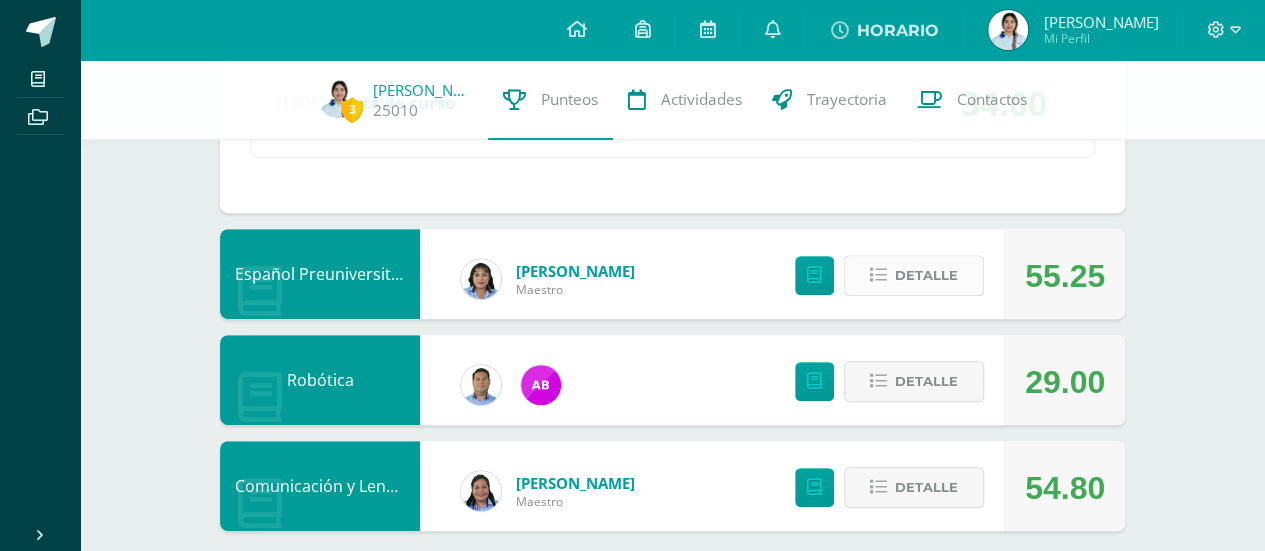 click on "Detalle" at bounding box center (914, 275) 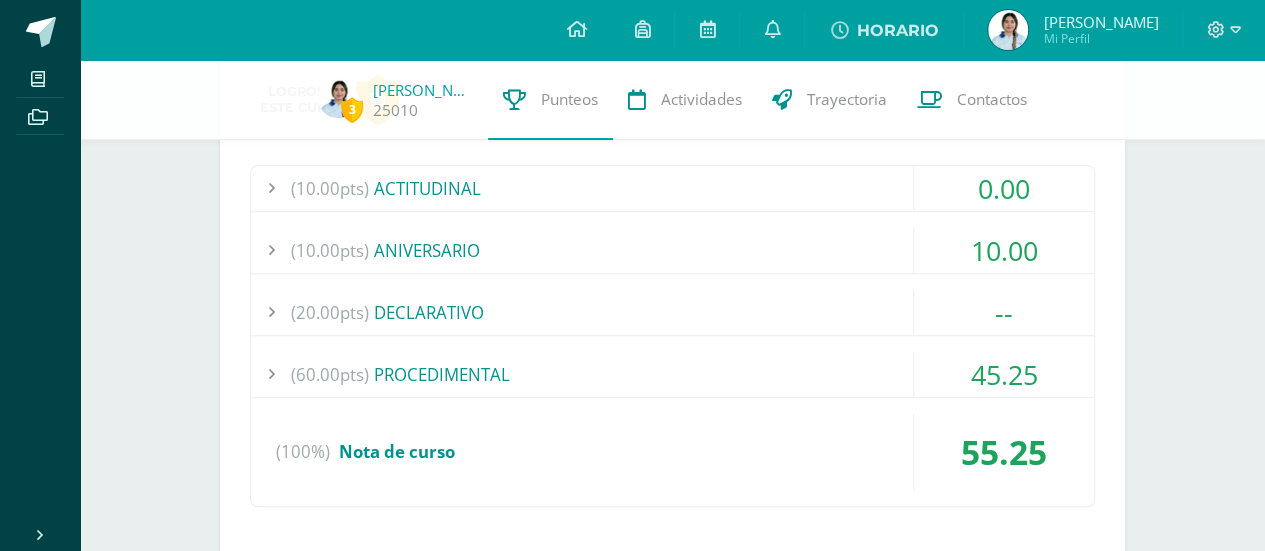 scroll, scrollTop: 4342, scrollLeft: 0, axis: vertical 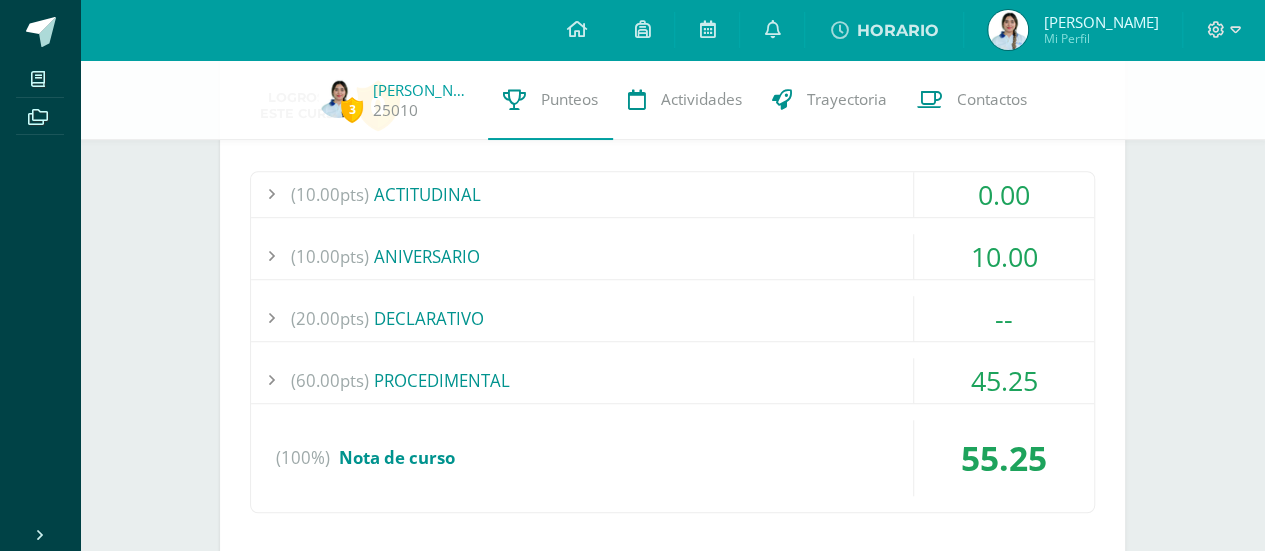 click on "45.25" at bounding box center [1004, 380] 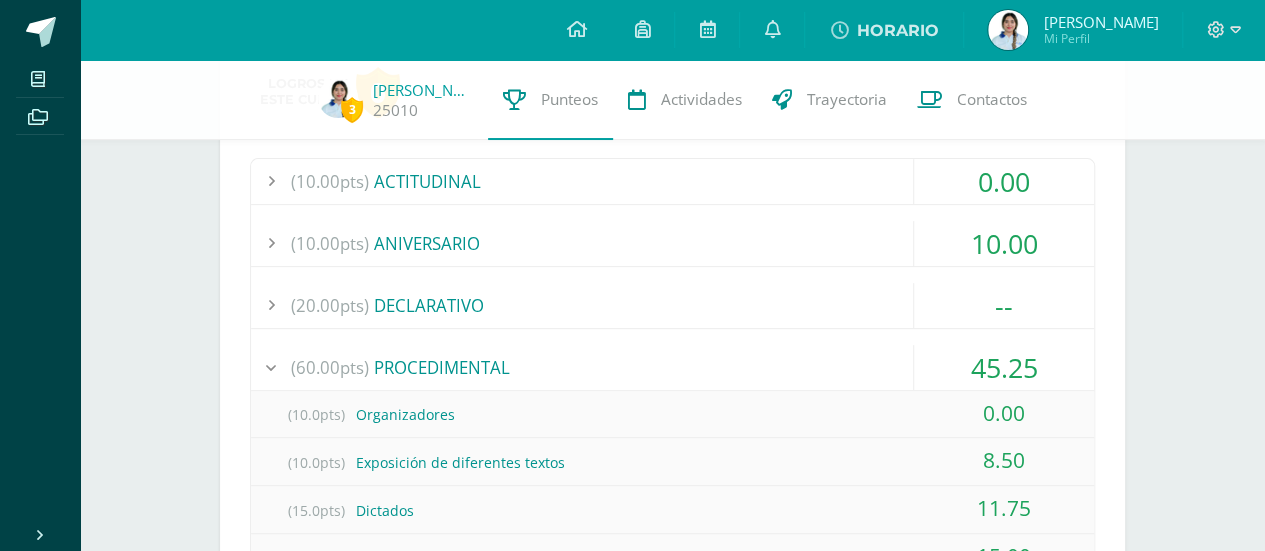 scroll, scrollTop: 4061, scrollLeft: 0, axis: vertical 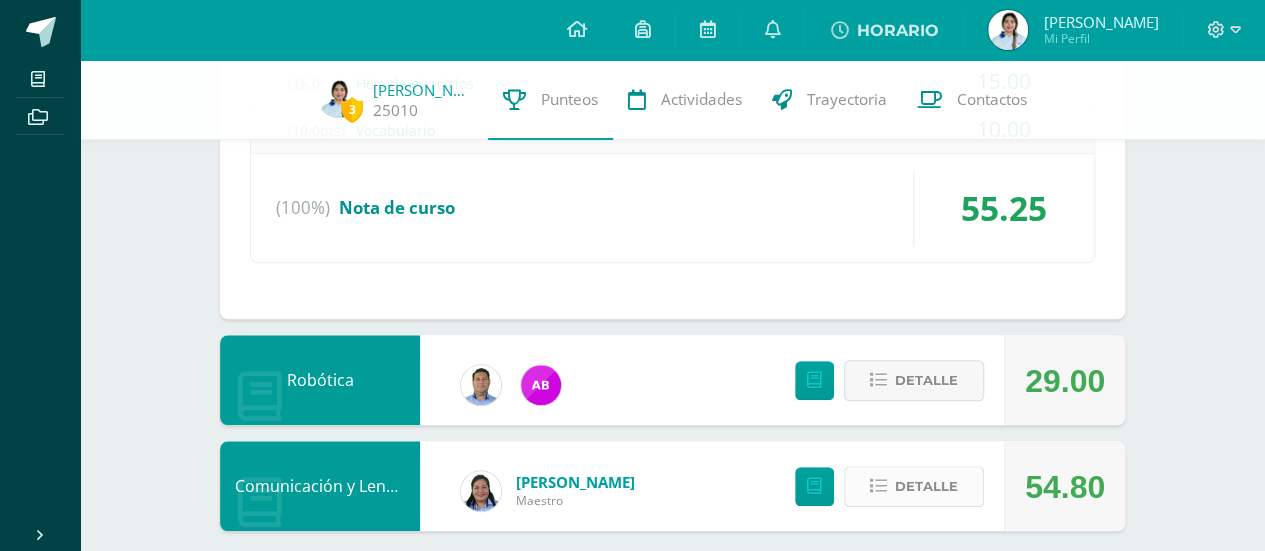 click on "Detalle" at bounding box center [926, 486] 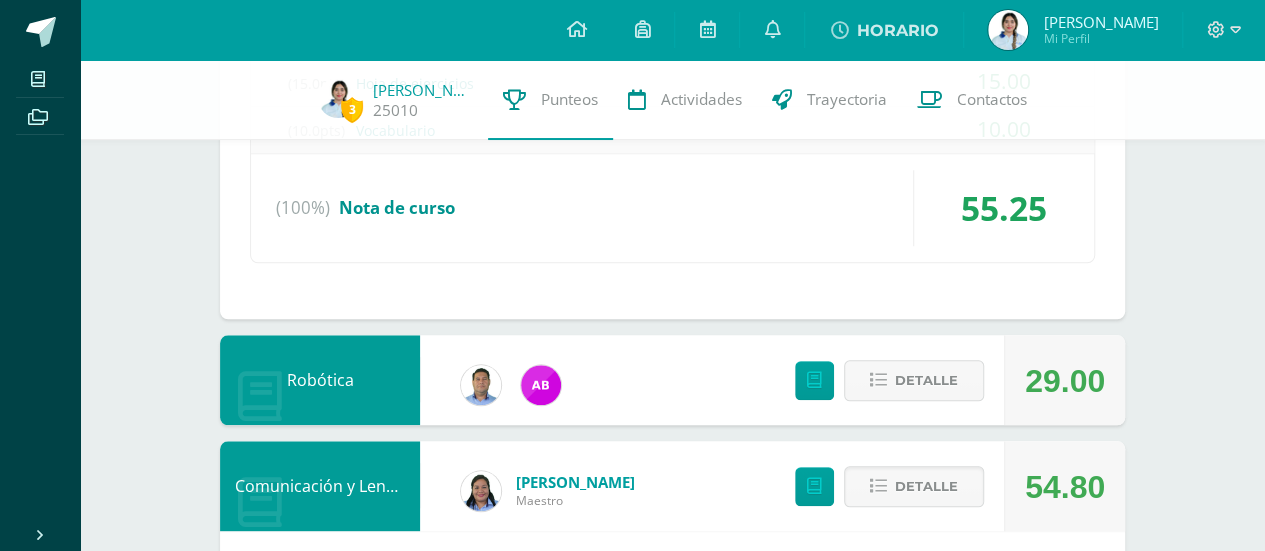scroll, scrollTop: 5026, scrollLeft: 0, axis: vertical 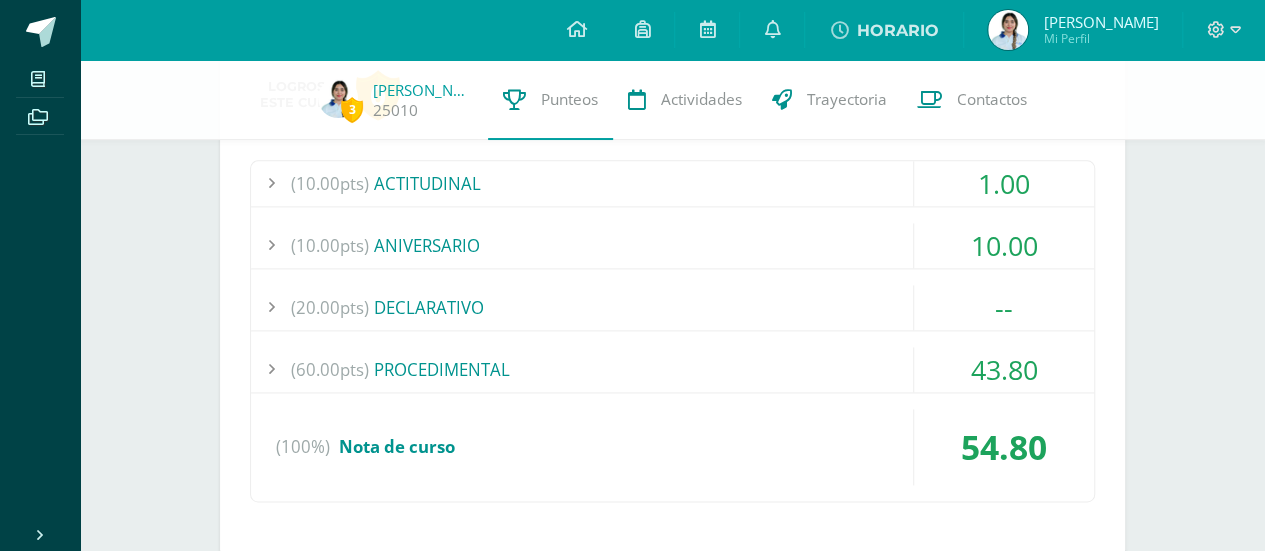click on "43.80" at bounding box center [1004, 369] 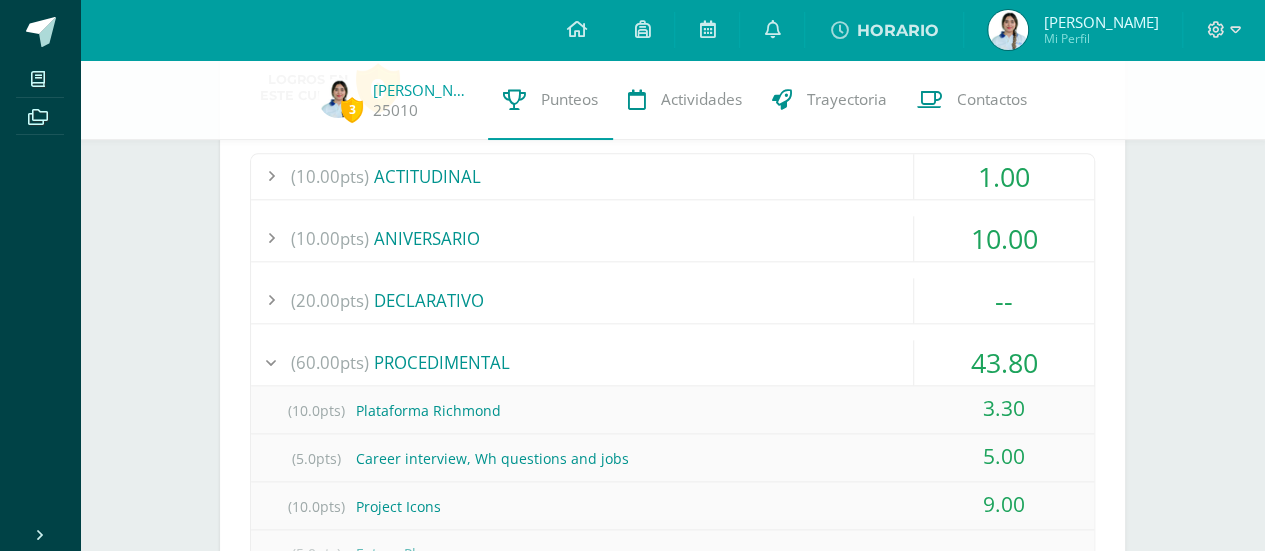 scroll, scrollTop: 4792, scrollLeft: 0, axis: vertical 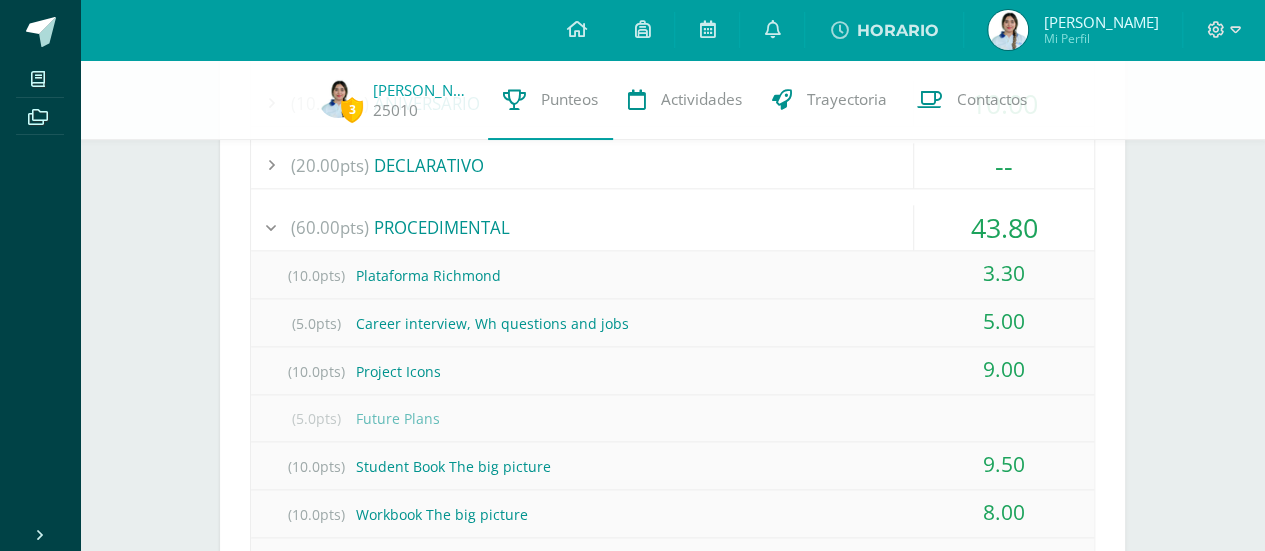 click on "(10.0pts)  Plataforma Richmond" at bounding box center (672, 275) 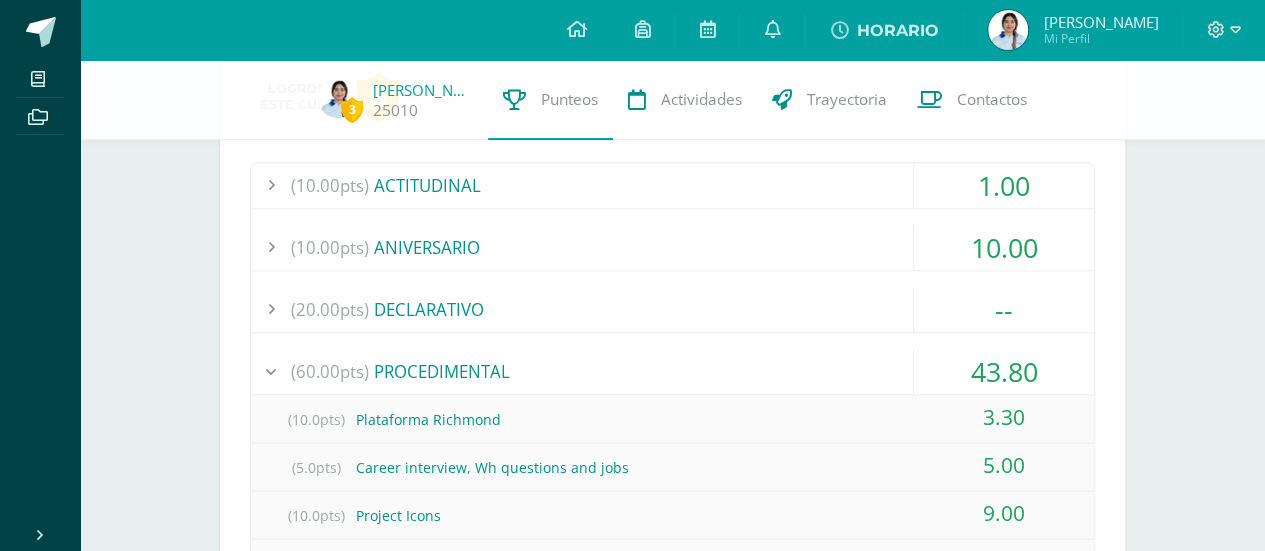 scroll, scrollTop: 5144, scrollLeft: 0, axis: vertical 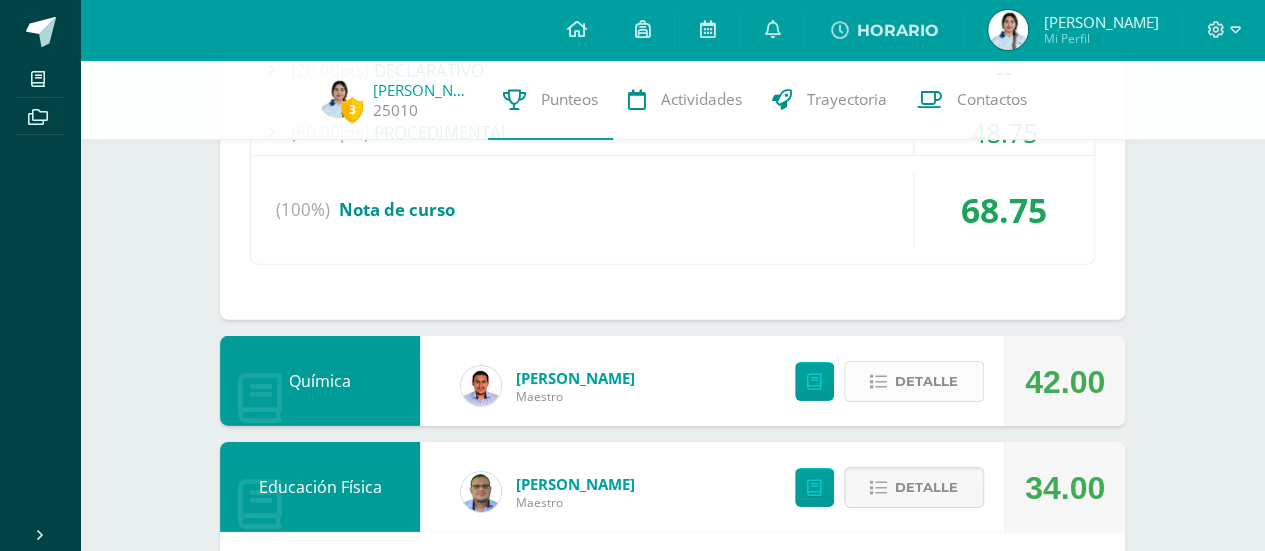 click on "Detalle" at bounding box center [926, 381] 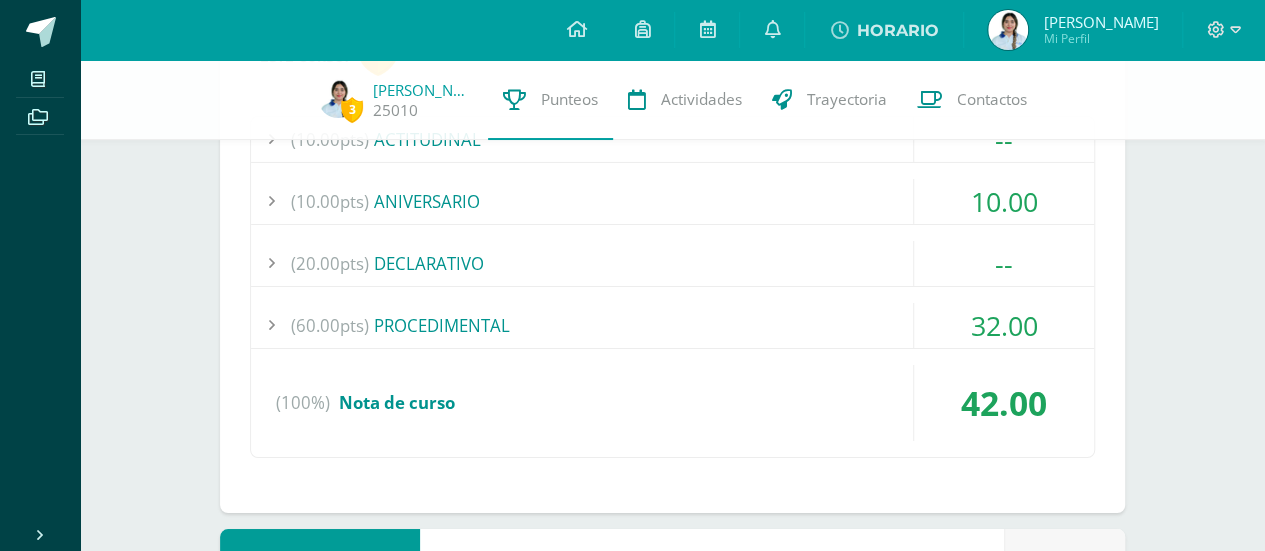 scroll, scrollTop: 3366, scrollLeft: 0, axis: vertical 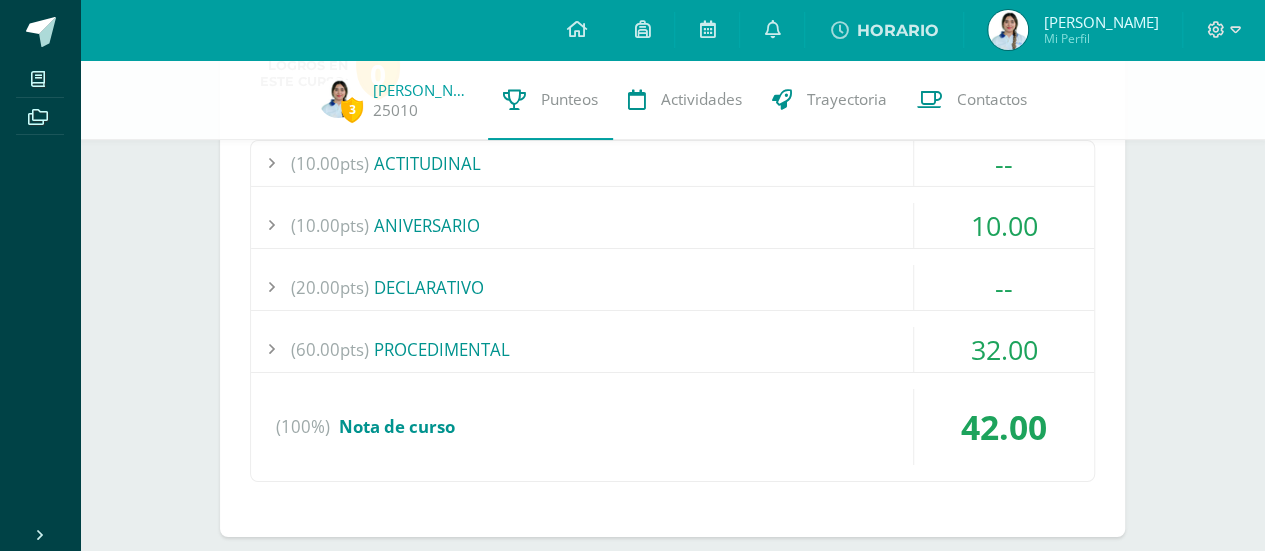 click on "32.00" at bounding box center [1004, 349] 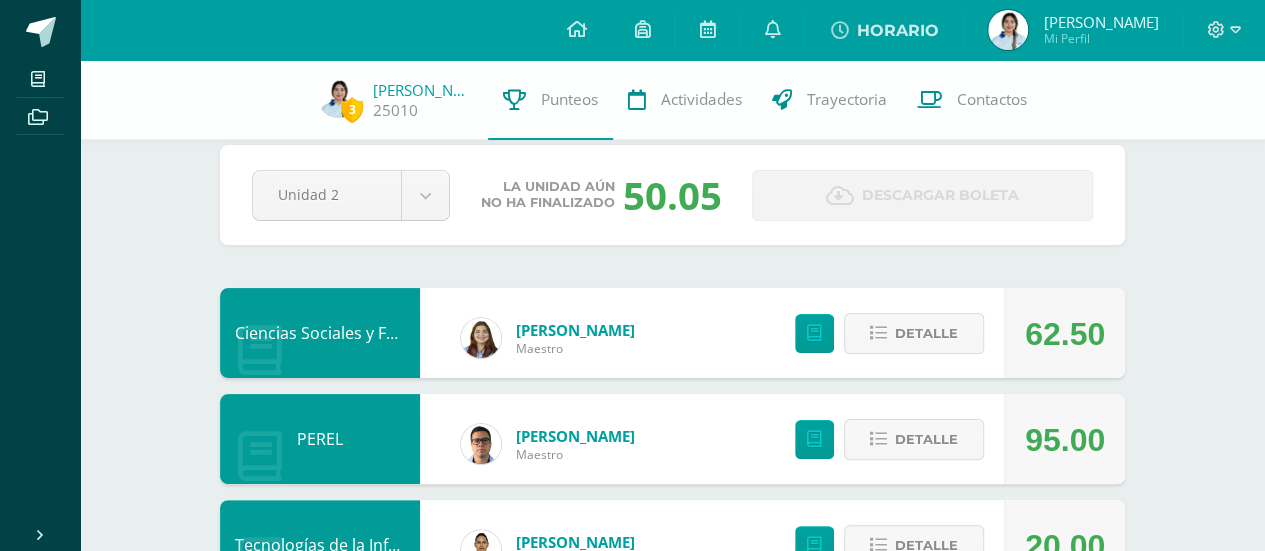 scroll, scrollTop: 0, scrollLeft: 0, axis: both 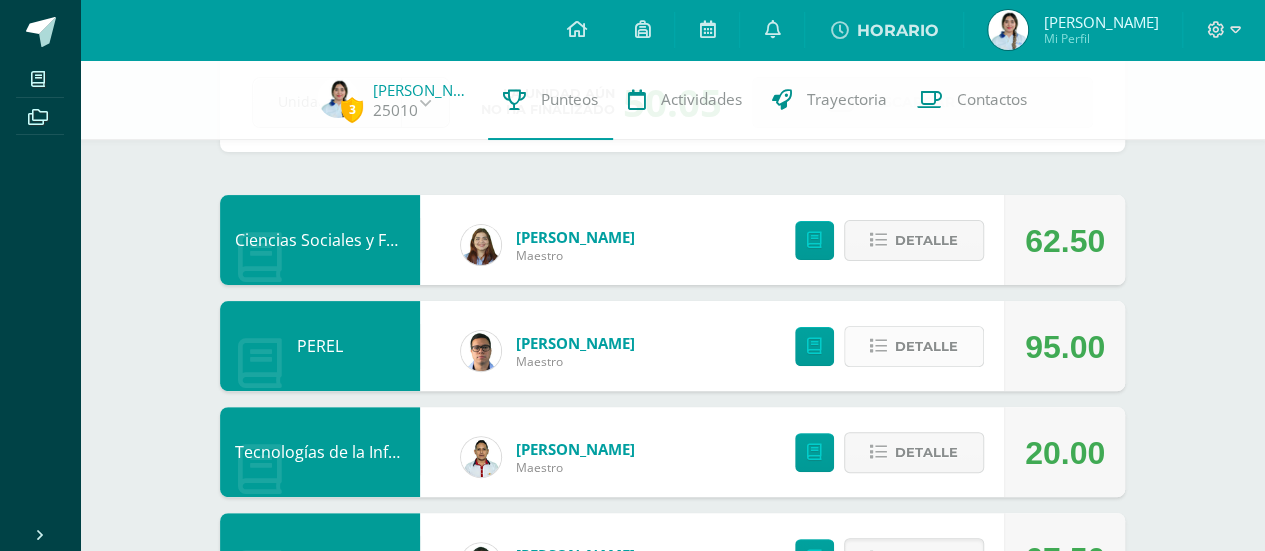 click on "Detalle" at bounding box center [926, 346] 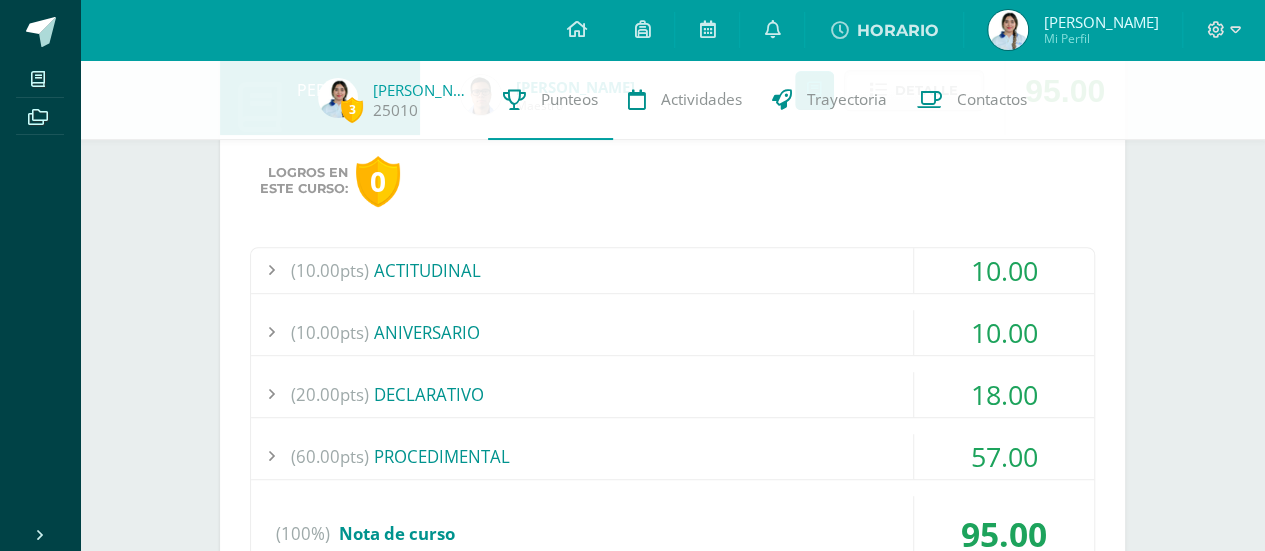 scroll, scrollTop: 428, scrollLeft: 0, axis: vertical 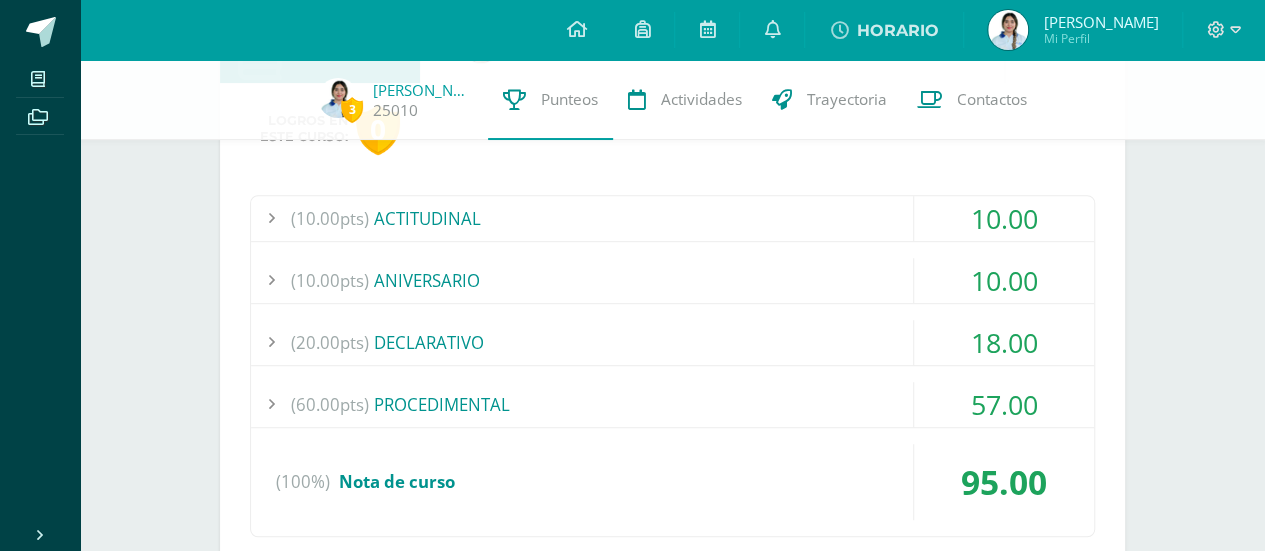 click on "3
[PERSON_NAME]
25010
Punteos Actividades Trayectoria Contactos  Pendiente
Unidad 2                             Unidad 1 Unidad 2 Unidad 3
La unidad aún no ha finalizado
50.05
Descargar boleta
Ciencias Sociales y Formación Ciudadana 5
[PERSON_NAME]
62.50
[GEOGRAPHIC_DATA]
[PERSON_NAME] Maestro
95.00
[GEOGRAPHIC_DATA]
Logros en
este curso:
0" at bounding box center [672, 2970] 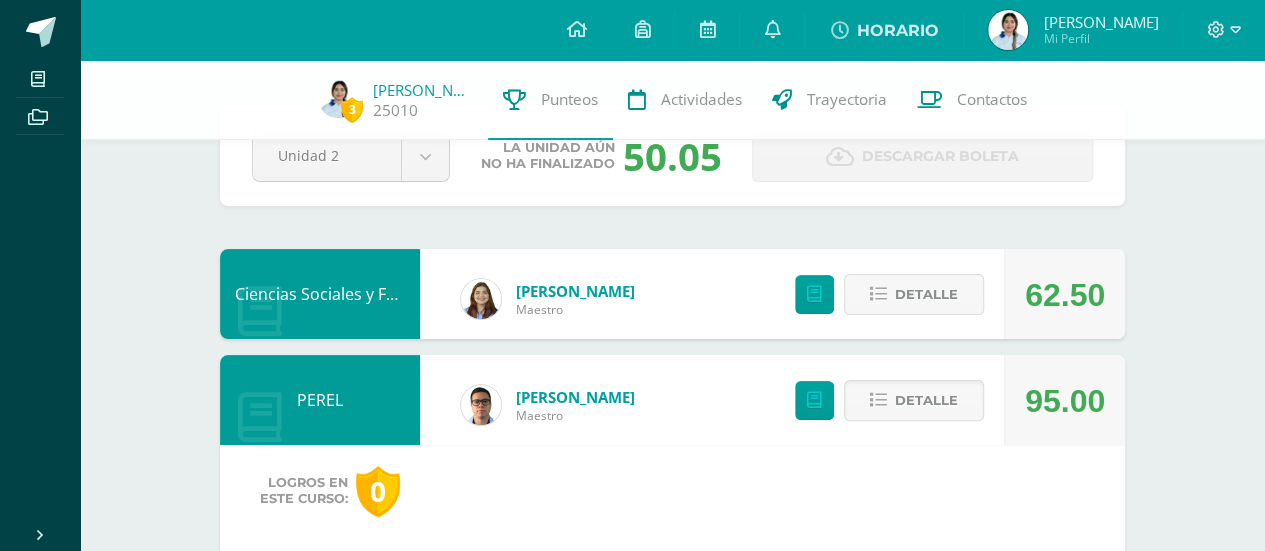 scroll, scrollTop: 48, scrollLeft: 0, axis: vertical 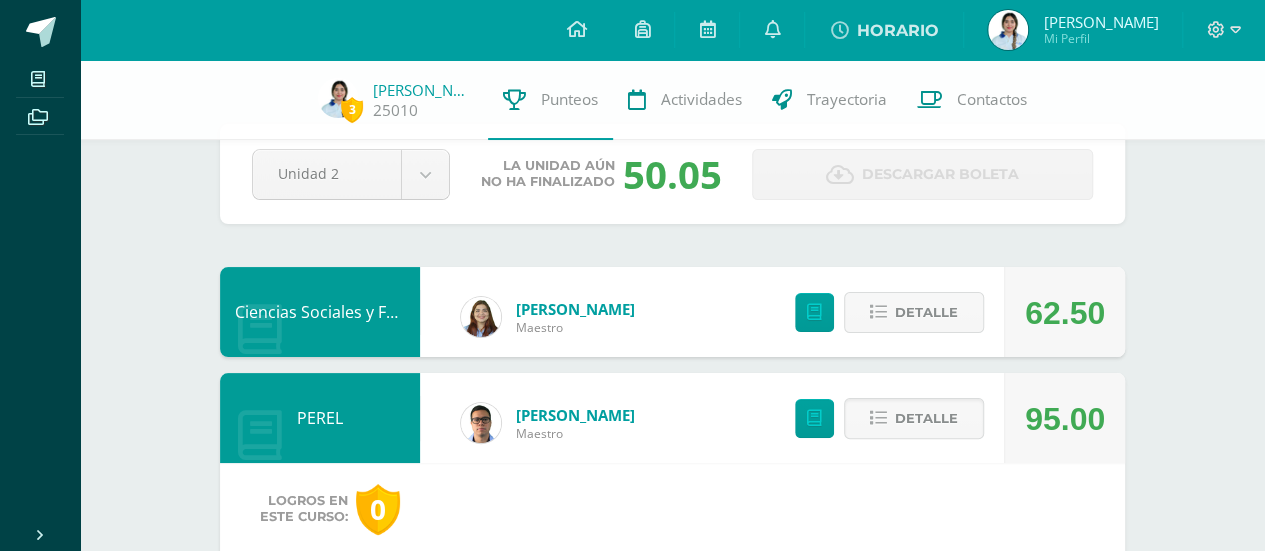 click on "3
[PERSON_NAME]
25010
Punteos Actividades Trayectoria Contactos  Pendiente
Unidad 2                             Unidad 1 Unidad 2 Unidad 3
La unidad aún no ha finalizado
50.05
Descargar boleta
Ciencias Sociales y Formación Ciudadana 5
[PERSON_NAME]
62.50
[GEOGRAPHIC_DATA]
[PERSON_NAME] Maestro
95.00
[GEOGRAPHIC_DATA]
Logros en
este curso:
0" at bounding box center (672, 3374) 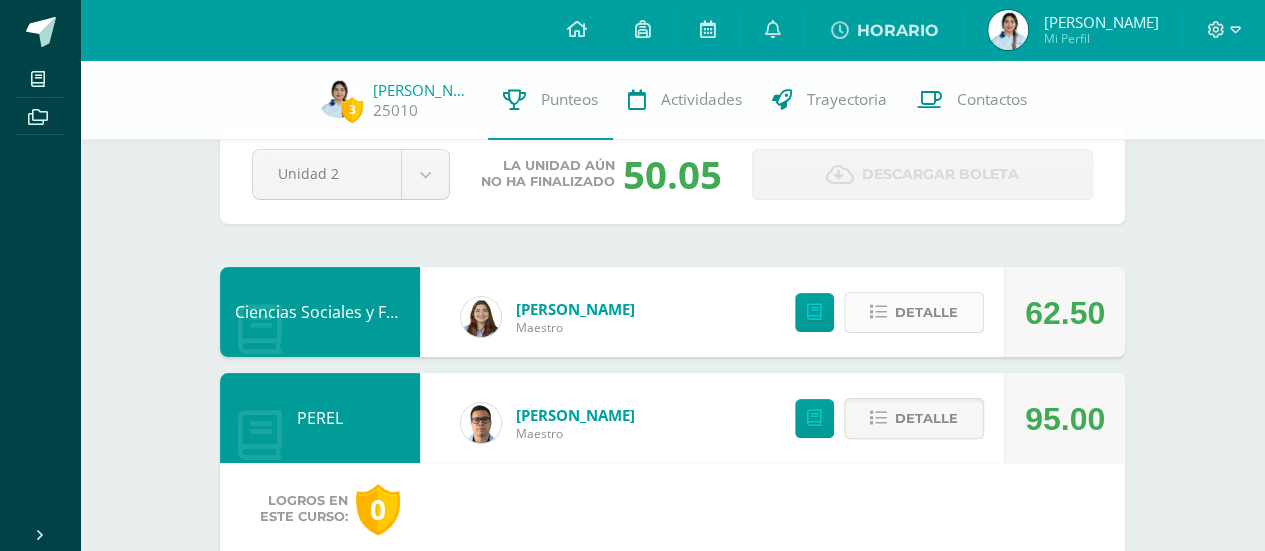 click on "Detalle" at bounding box center [926, 312] 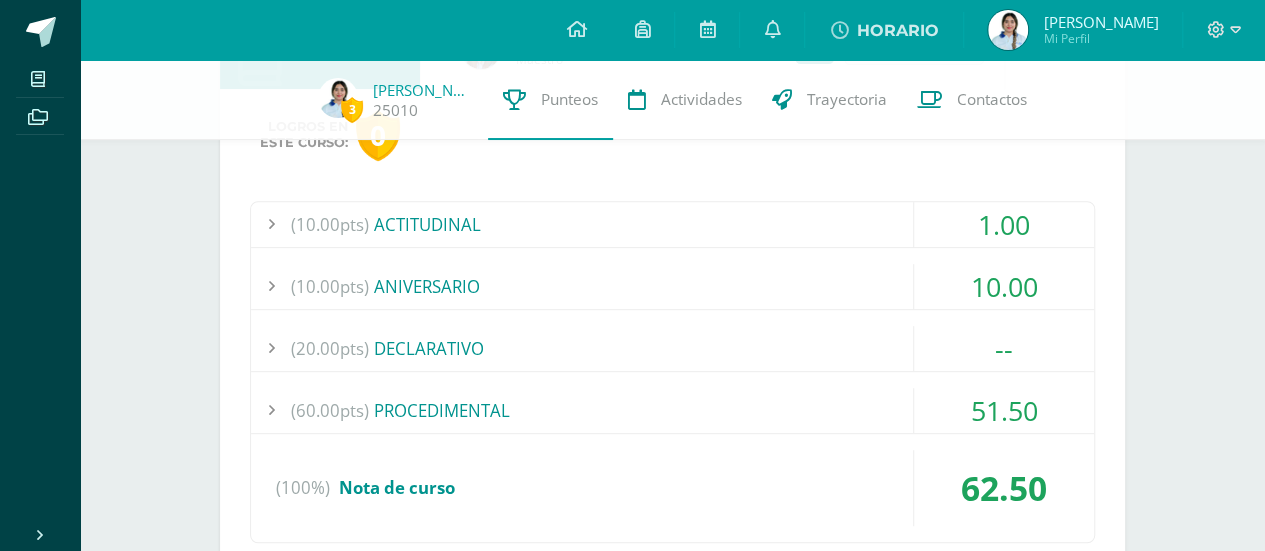 scroll, scrollTop: 307, scrollLeft: 0, axis: vertical 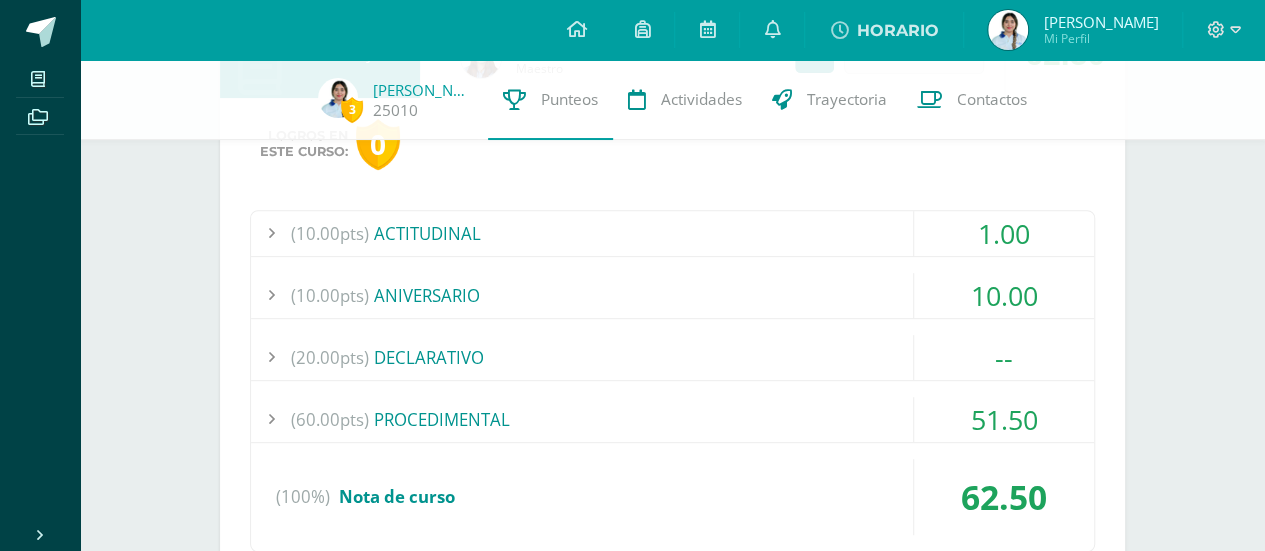 click on "51.50" at bounding box center (1004, 419) 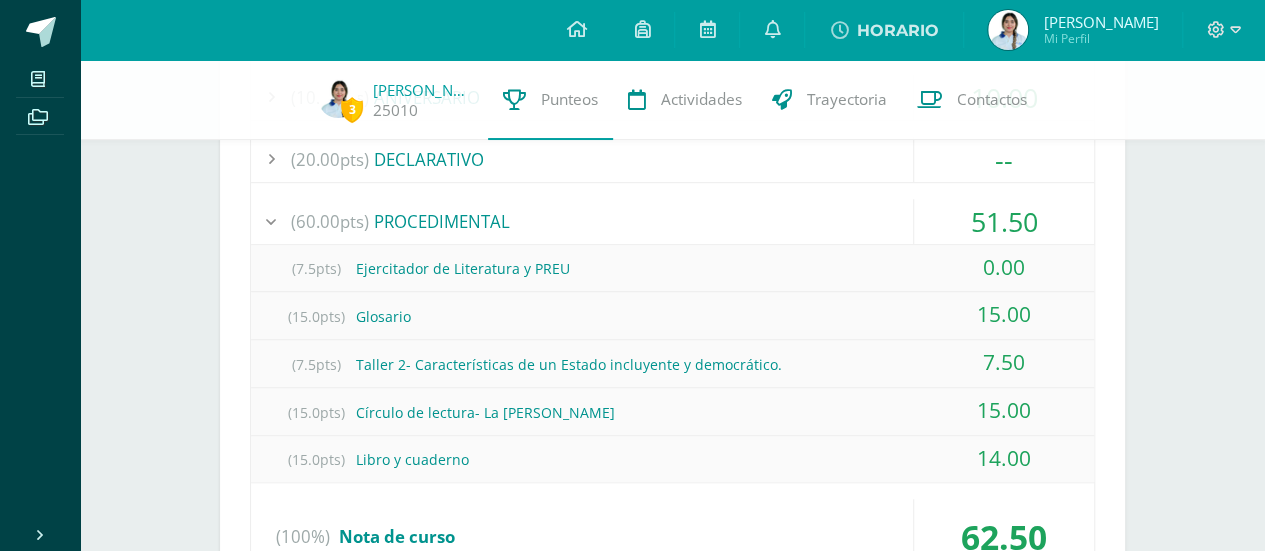 scroll, scrollTop: 486, scrollLeft: 0, axis: vertical 